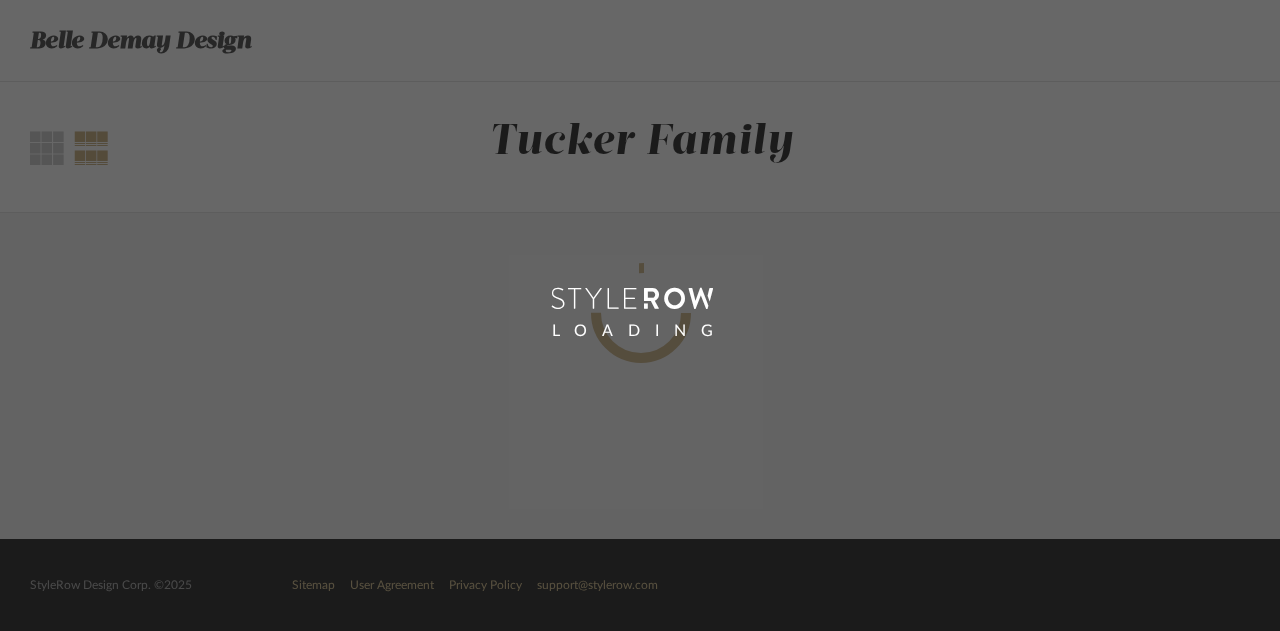 scroll, scrollTop: 0, scrollLeft: 0, axis: both 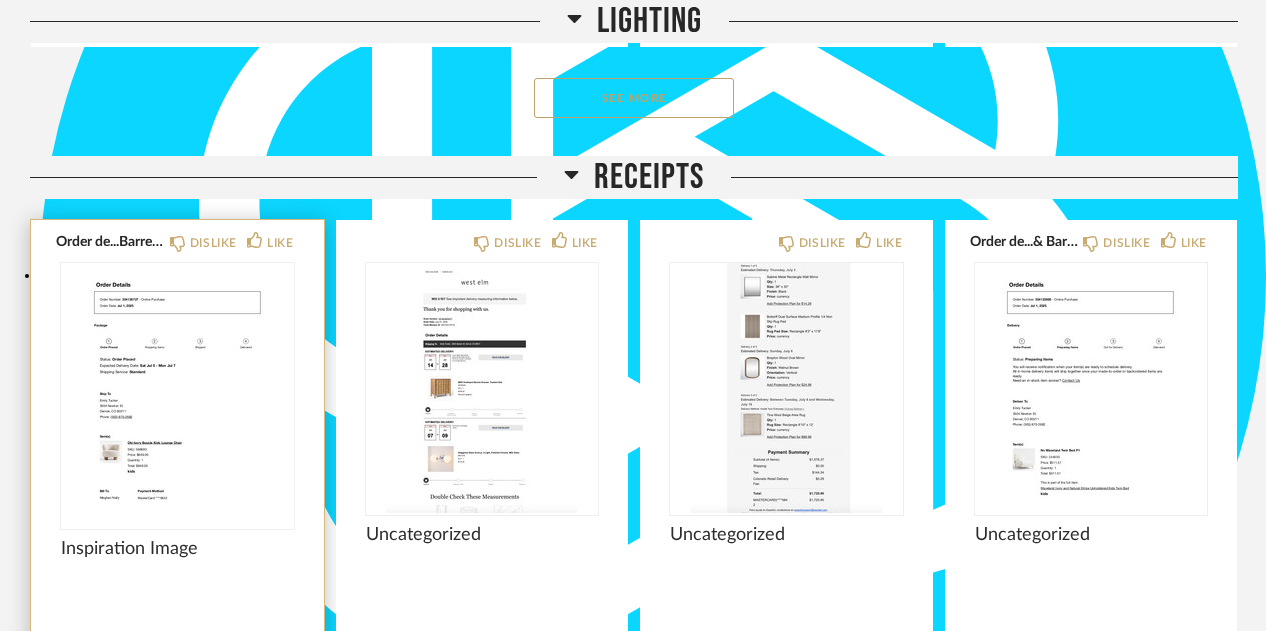 click at bounding box center [177, 388] 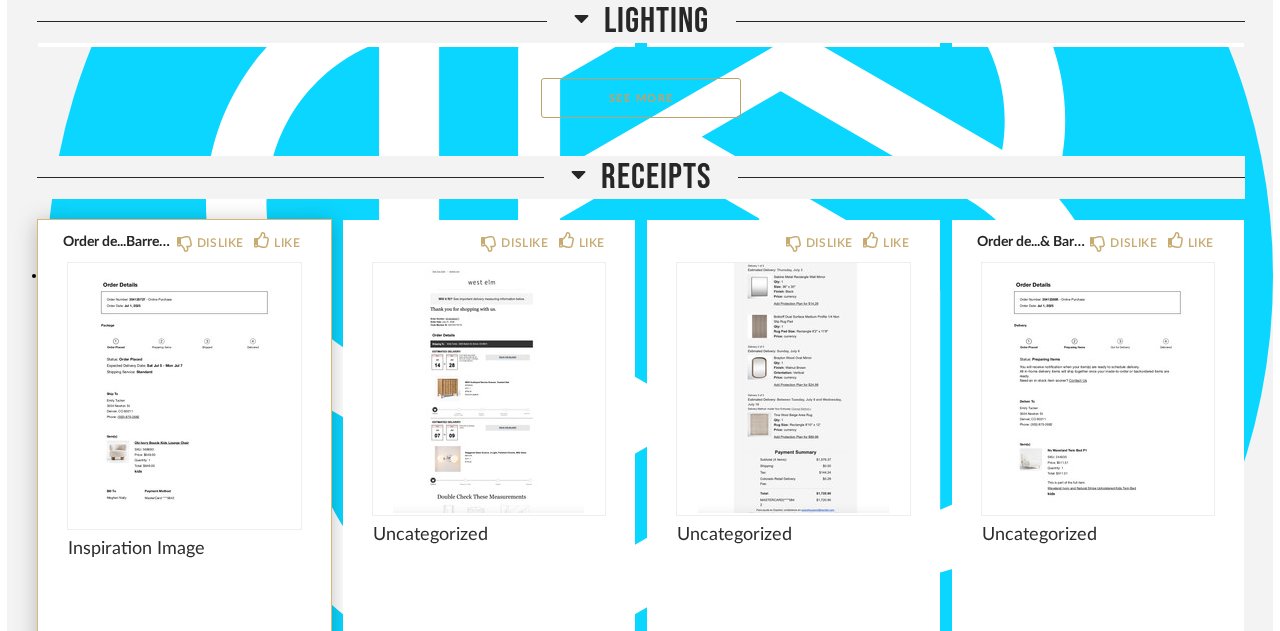 scroll, scrollTop: 0, scrollLeft: 0, axis: both 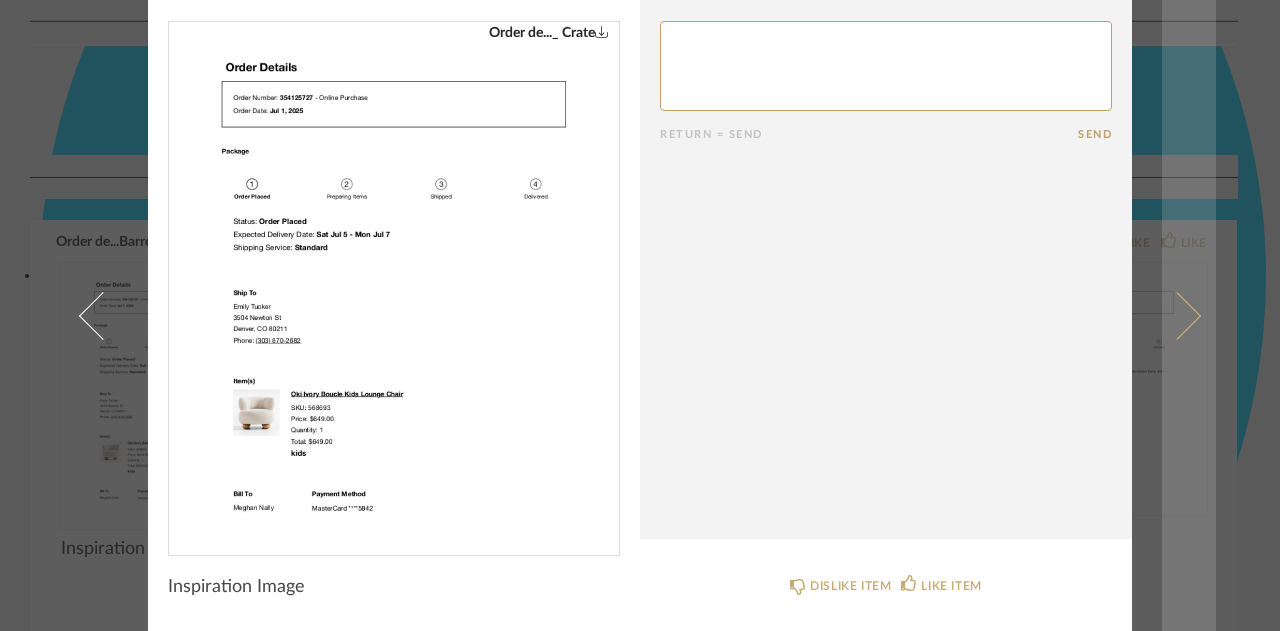 click at bounding box center (1177, 315) 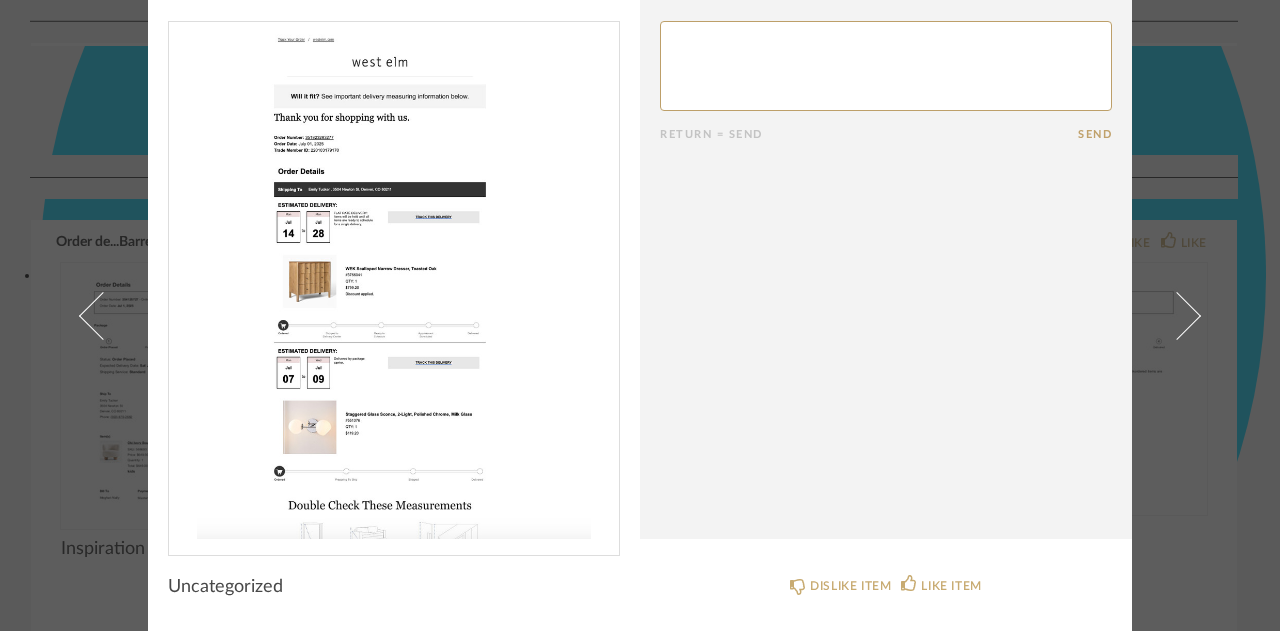 scroll, scrollTop: 0, scrollLeft: 0, axis: both 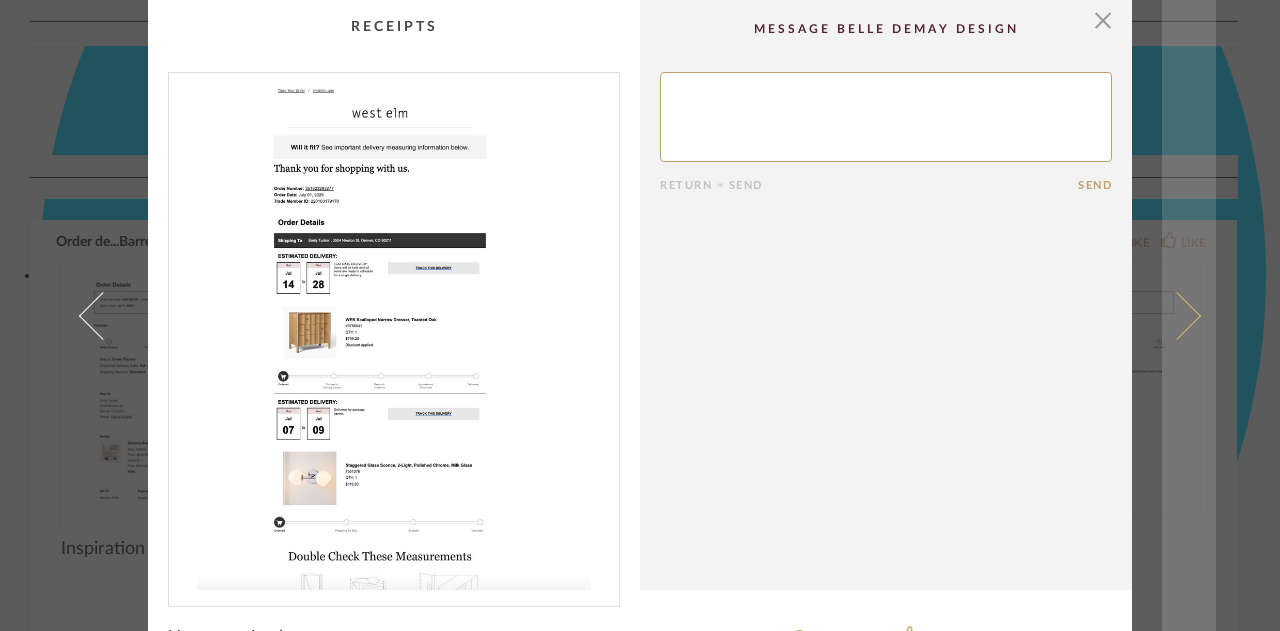 click at bounding box center [1189, 315] 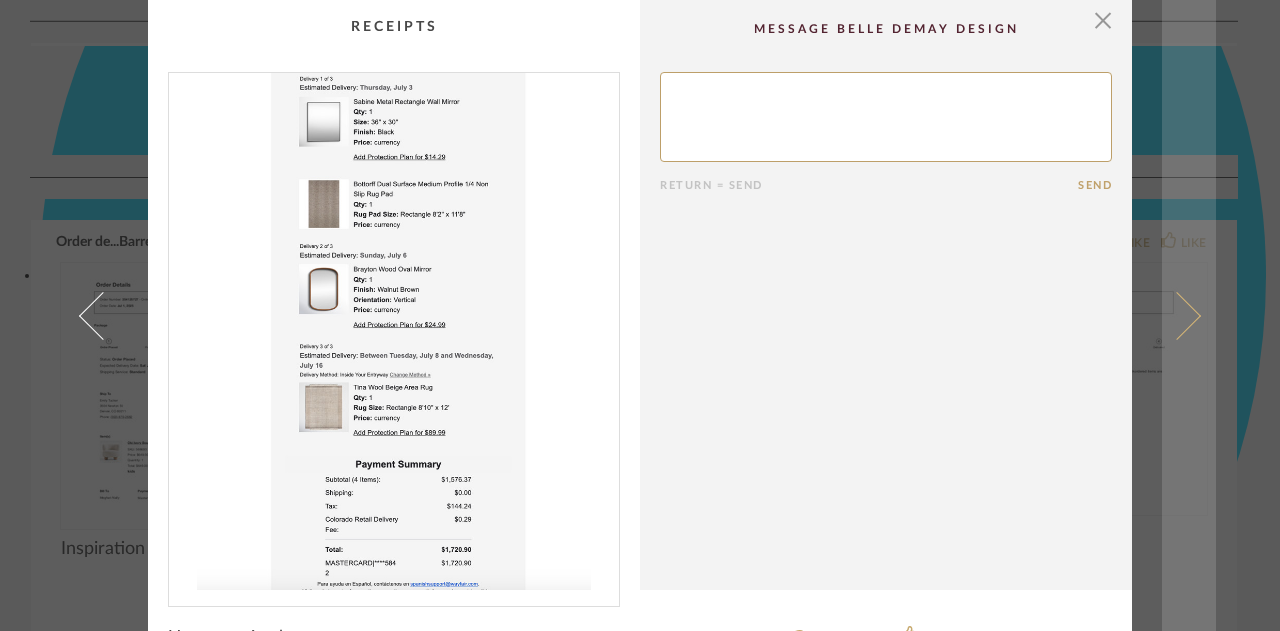 click at bounding box center (1177, 315) 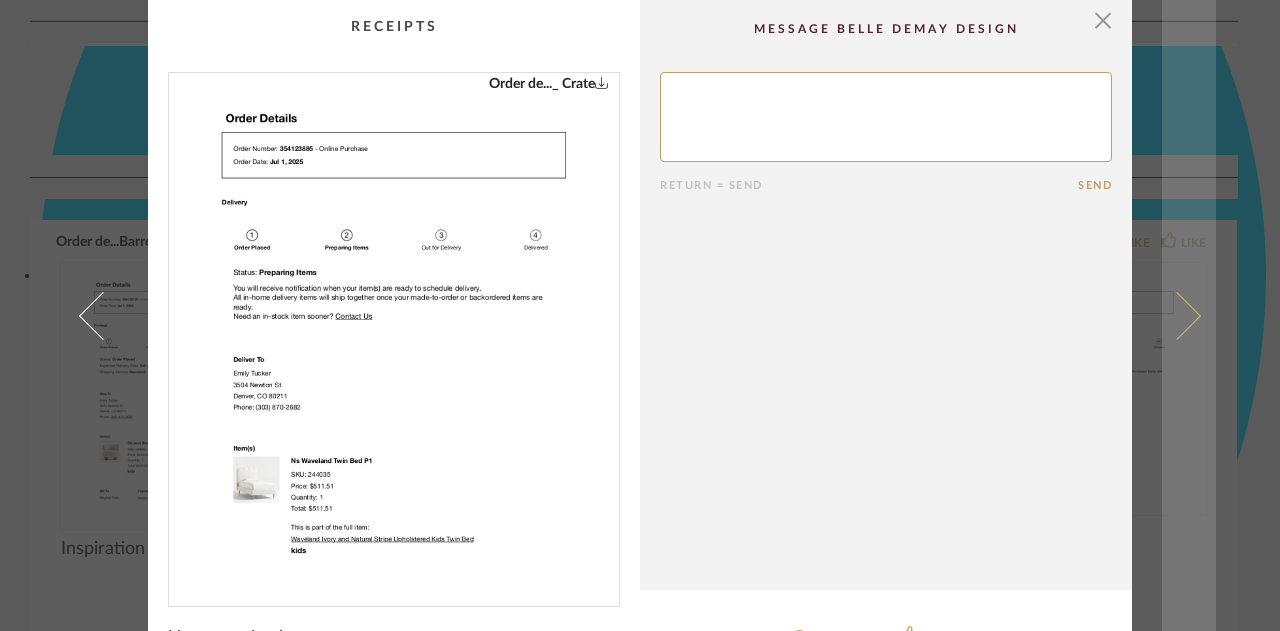 click at bounding box center [1177, 315] 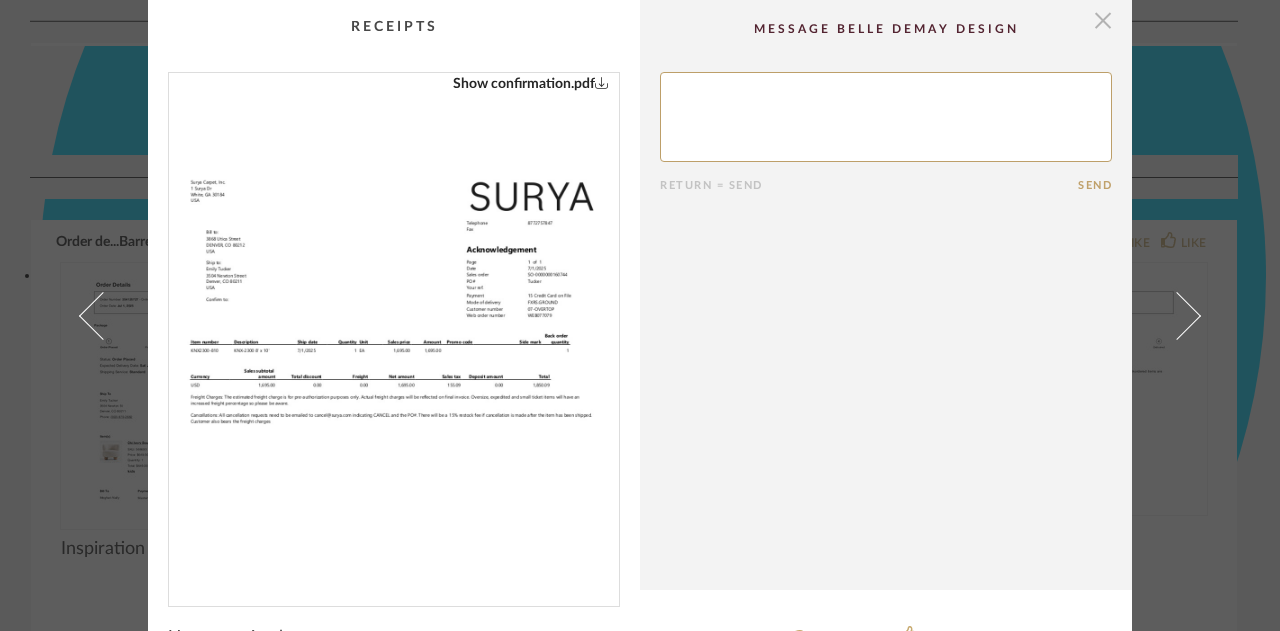 click at bounding box center (1103, 20) 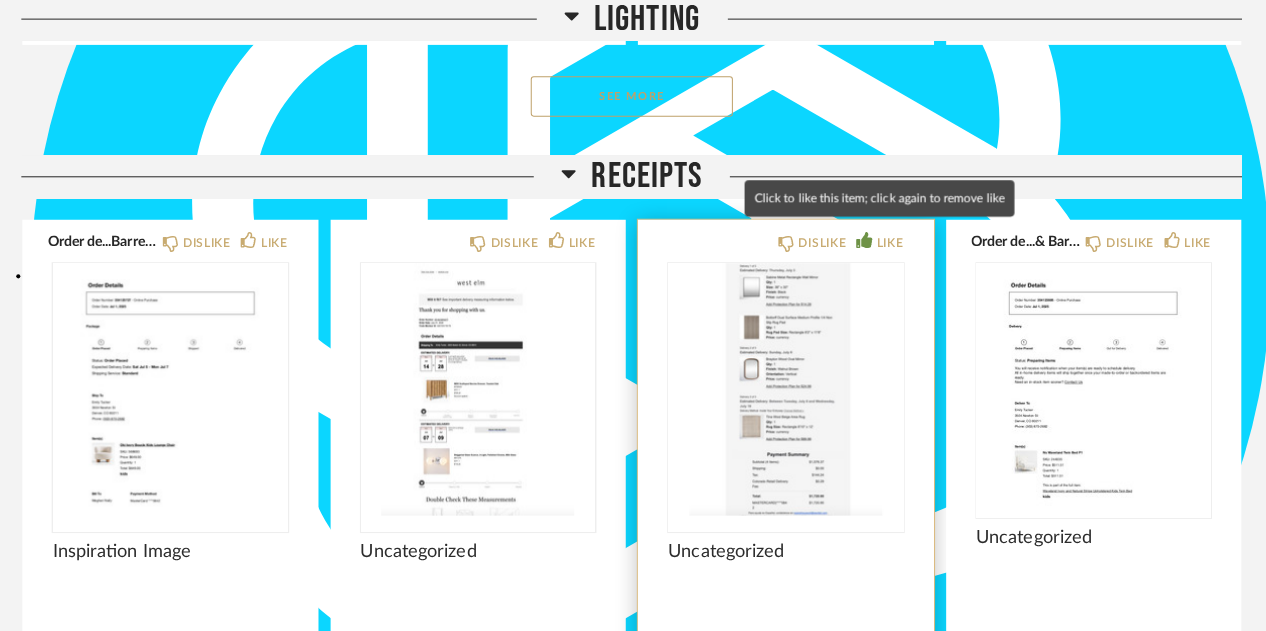 scroll, scrollTop: 8306, scrollLeft: 0, axis: vertical 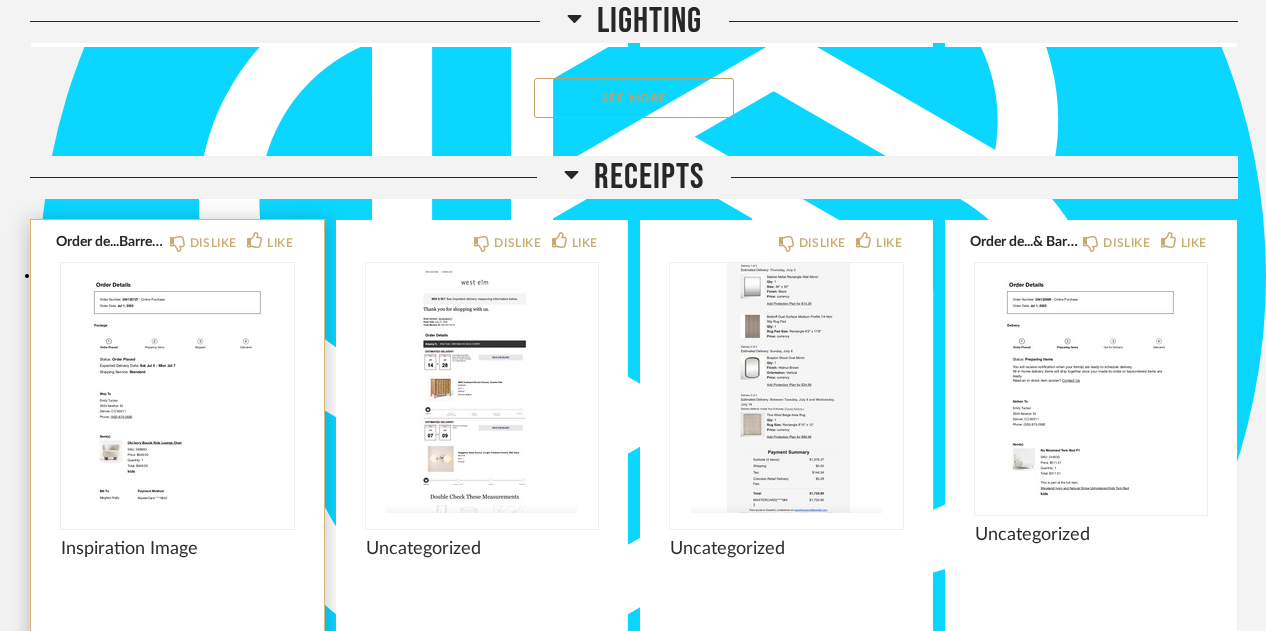 click on "Order de...Barrel 2.pdf  DISLIKE LIKE Inspiration Image Comments:       Submit" 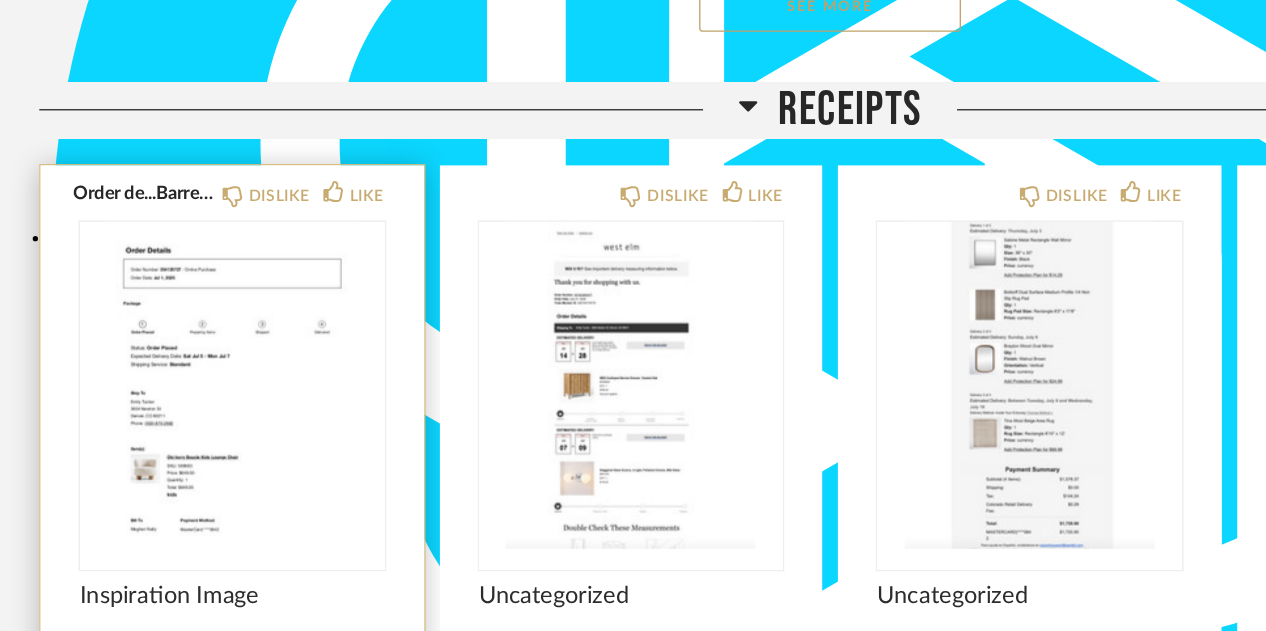scroll, scrollTop: 8306, scrollLeft: 0, axis: vertical 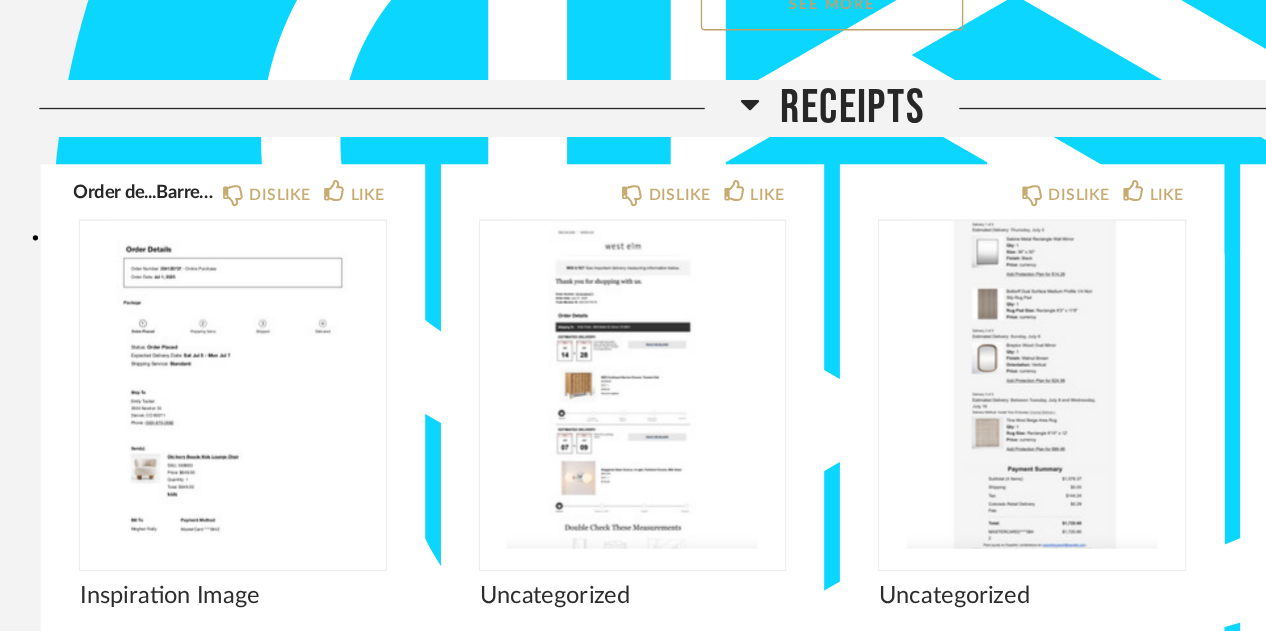 click on "Comments: [FIRST] [LAST]: Ordered       Submit  DISLIKE LIKE Ashby Sofa - Nomad Snow Comments: [FIRST] [LAST]: Estimated in September       Submit  DISLIKE LIKE Billings End Table Comments: [FIRST] [LAST]: Ordered       Submit   See More  Kitchen    DISLIKE LIKE Kipling Pendant Comments: [FIRST] [LAST]: Ordered       Submit  DISLIKE LIKE Tamari Counter Stool Comments: [FIRST] [LAST]: Ordered       Submit  Dining Room    DISLIKE LIKE Equilibrium 8 Light 39" Wide Wrought Iron Abstract Chandelier Comments:       Submit  DISLIKE LIKE Comments:" 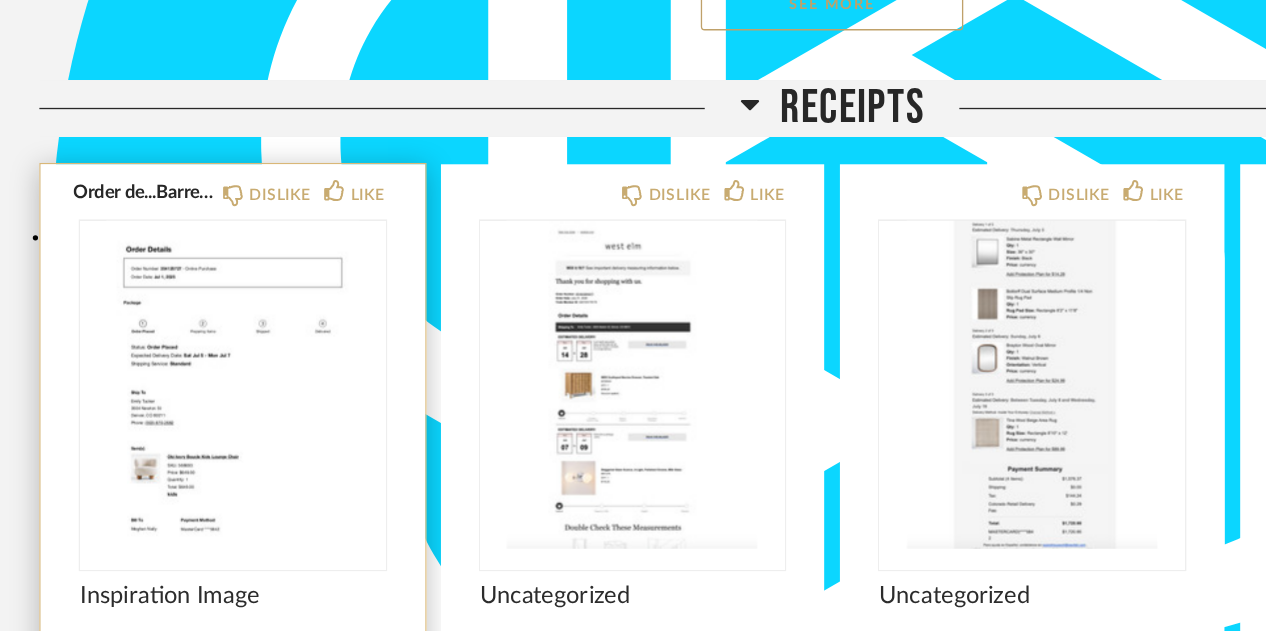 click at bounding box center [177, 388] 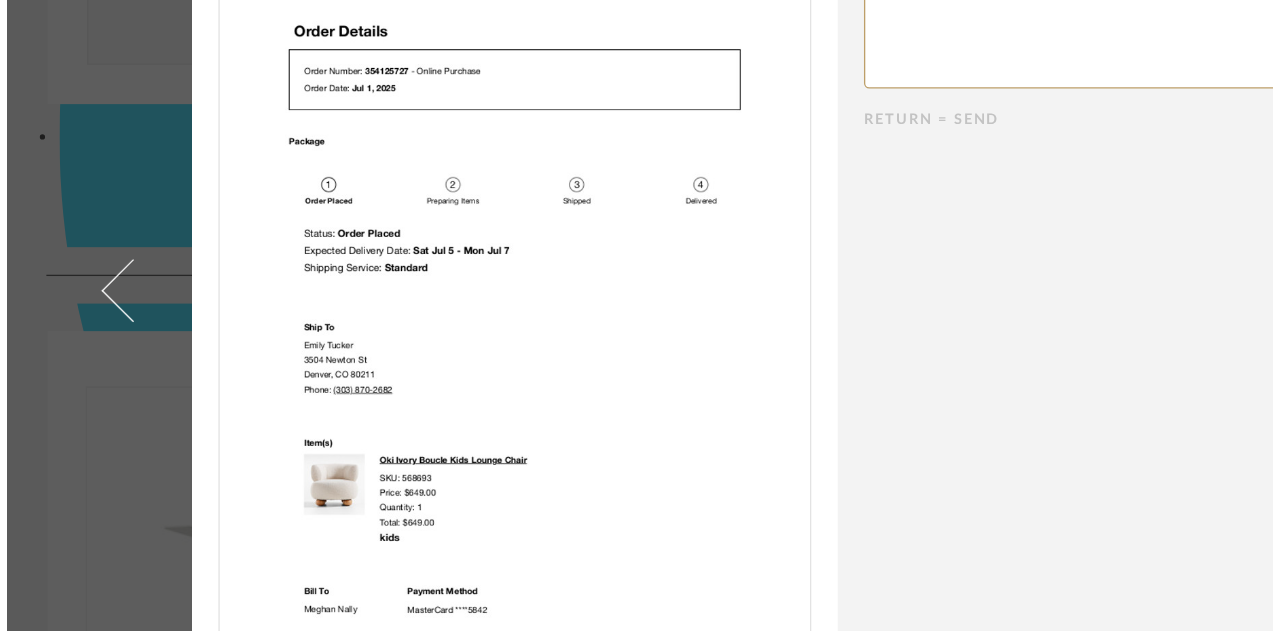 scroll, scrollTop: 0, scrollLeft: 0, axis: both 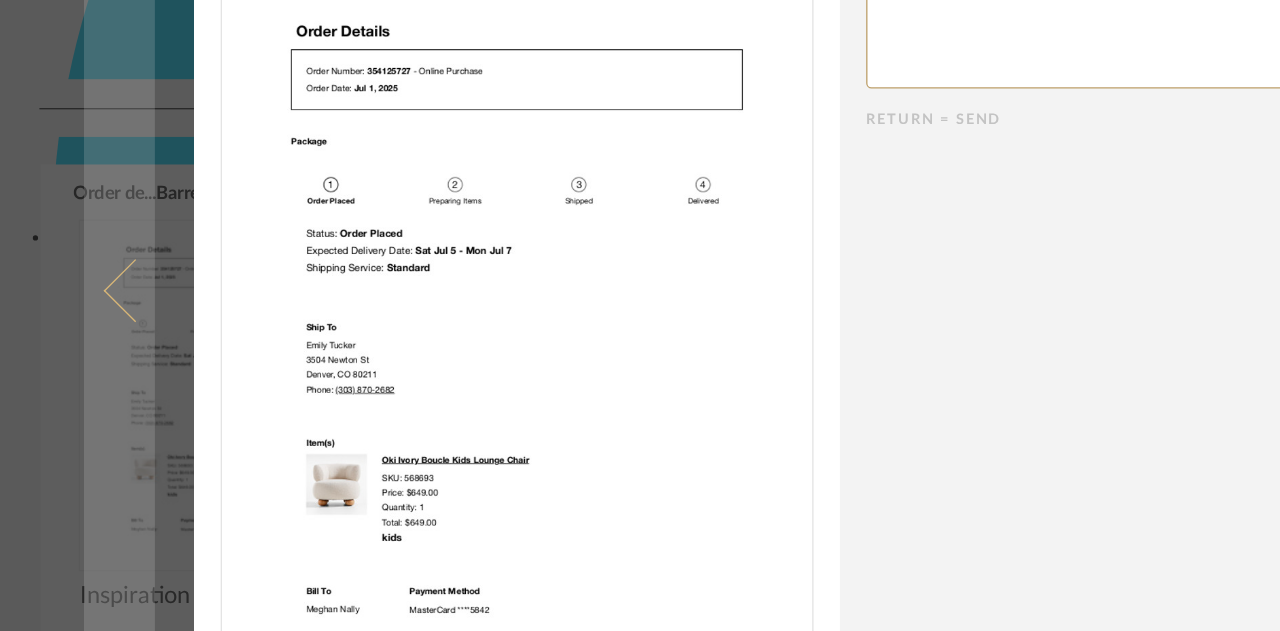 click at bounding box center [91, 315] 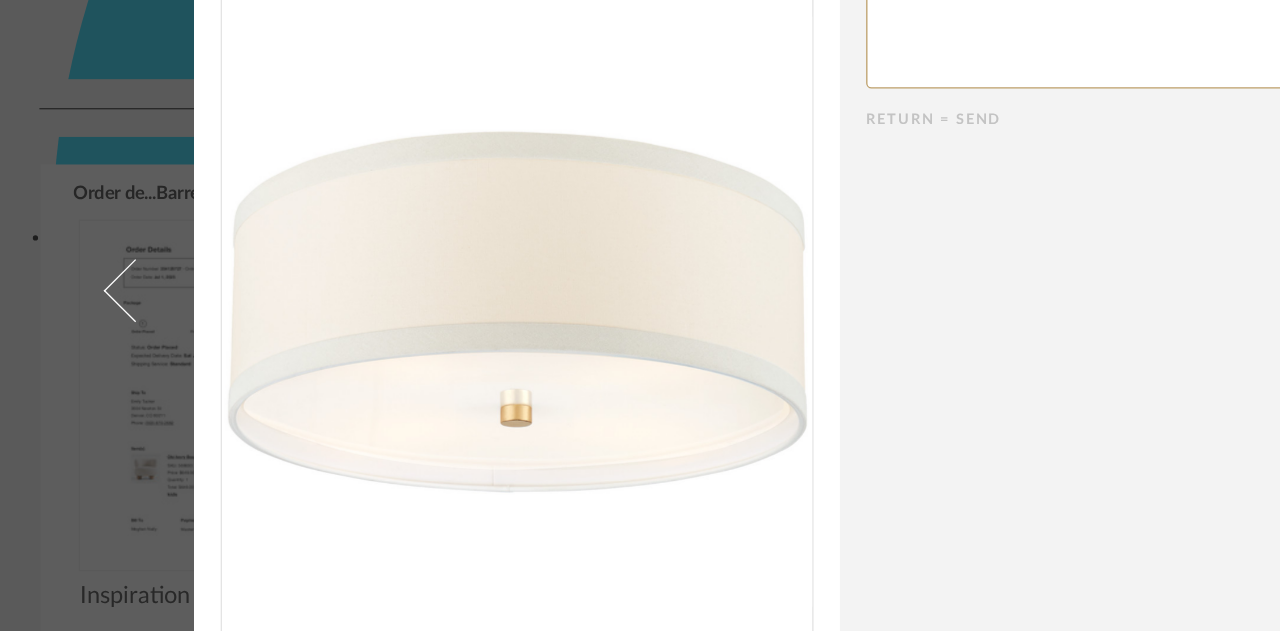 click on "×      Return = Send  Send  Walker Medium Flush Mount DISLIKE ITEM LIKE ITEM" at bounding box center [640, 315] 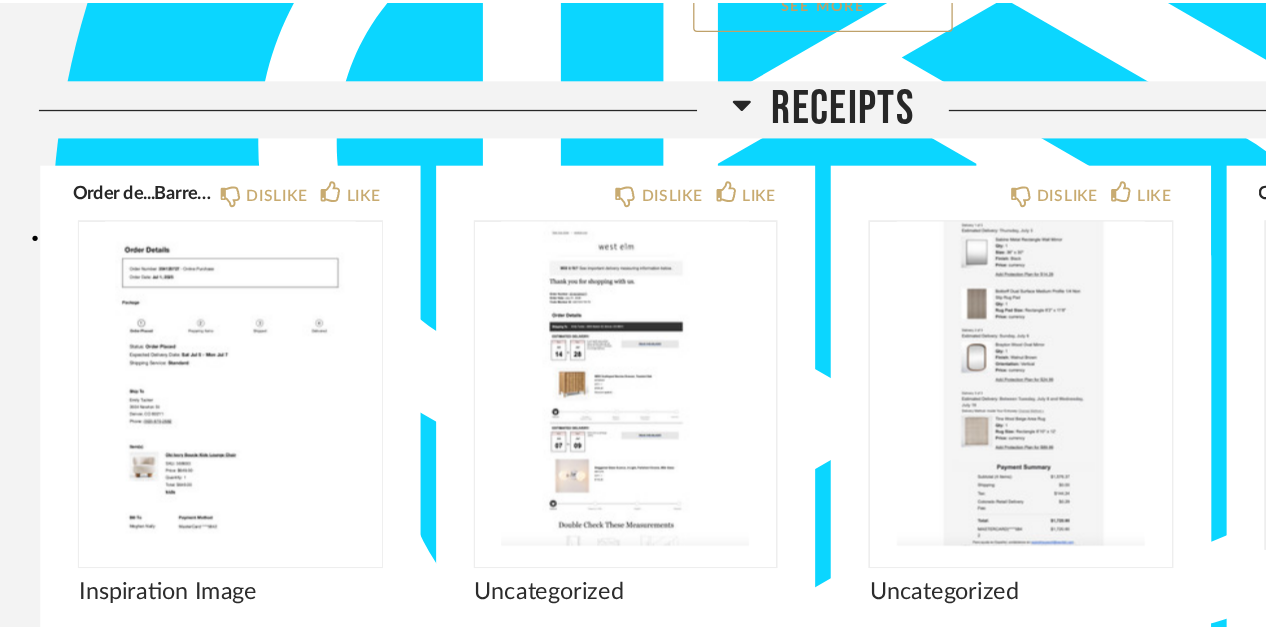 scroll, scrollTop: 8306, scrollLeft: 0, axis: vertical 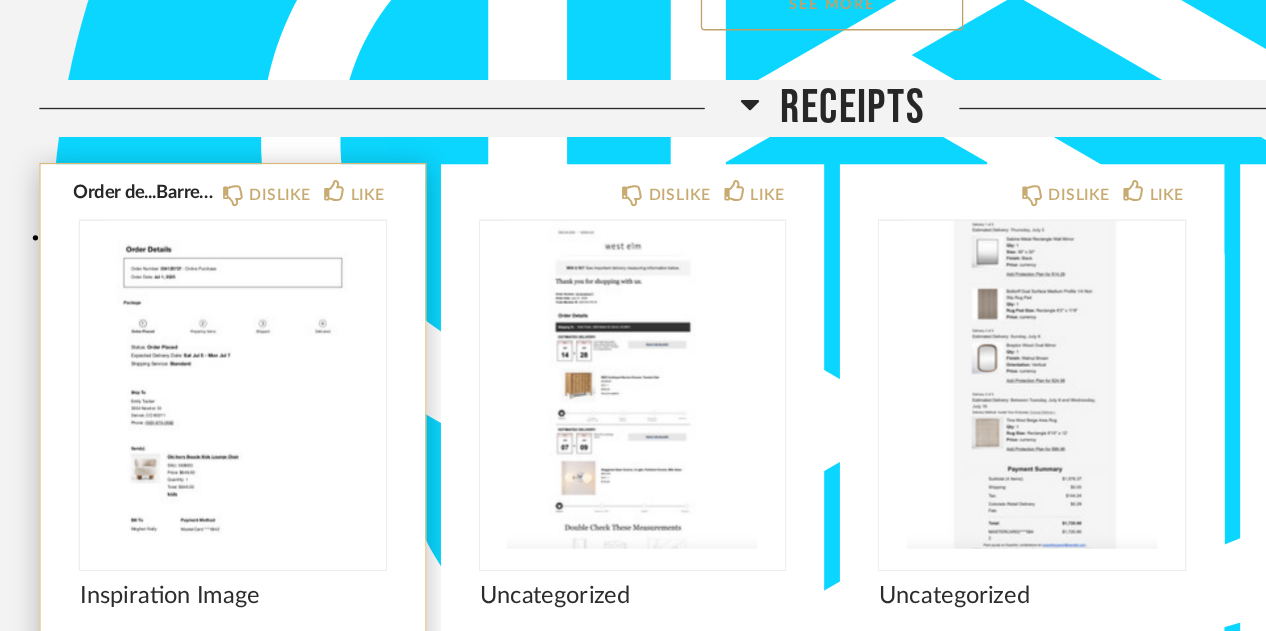 click at bounding box center [177, 388] 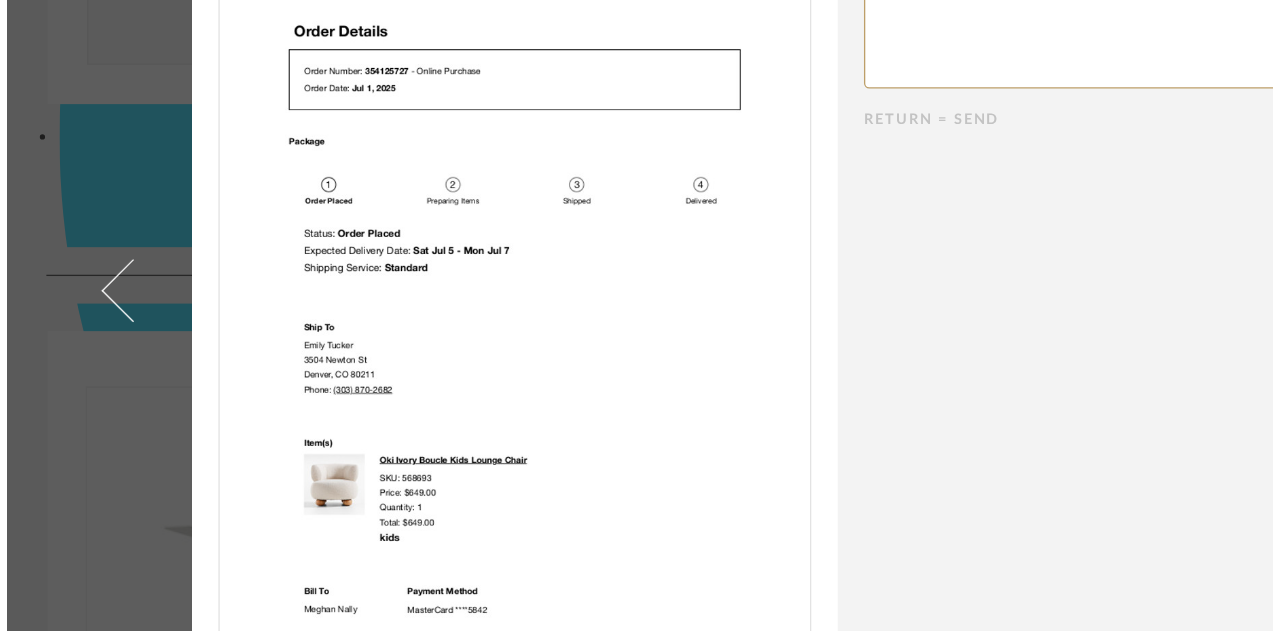 scroll, scrollTop: 0, scrollLeft: 0, axis: both 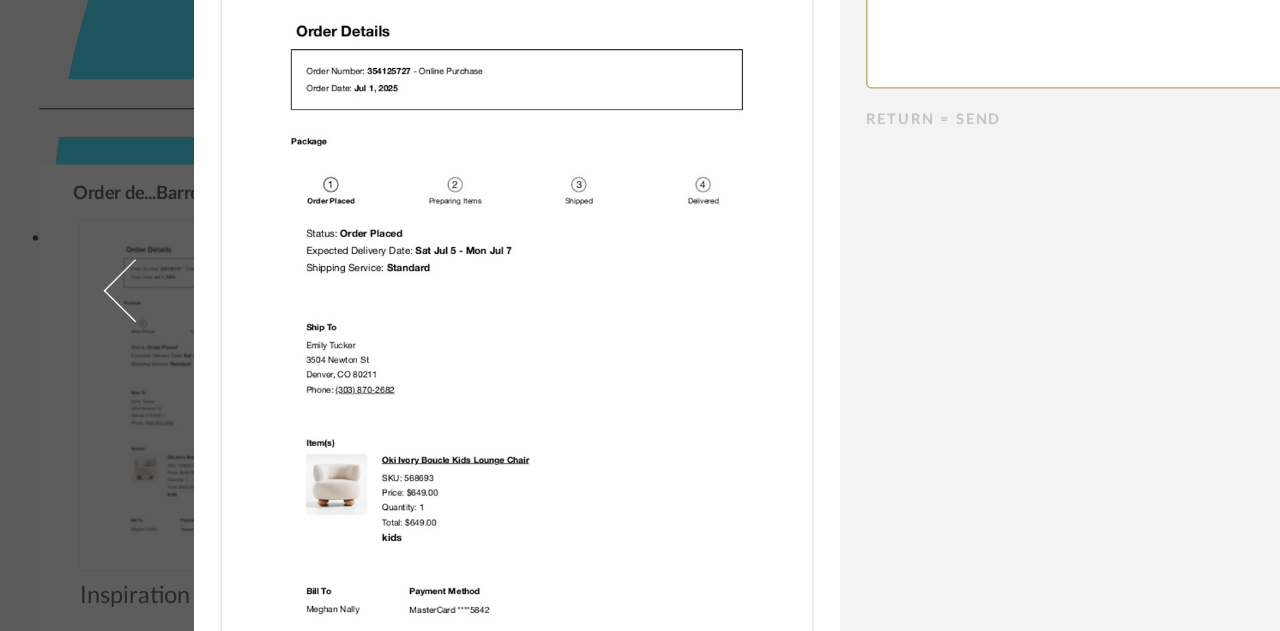 click on "×  Order de..._ Crate        Return = Send  Send  Inspiration Image DISLIKE ITEM LIKE ITEM" at bounding box center [640, 315] 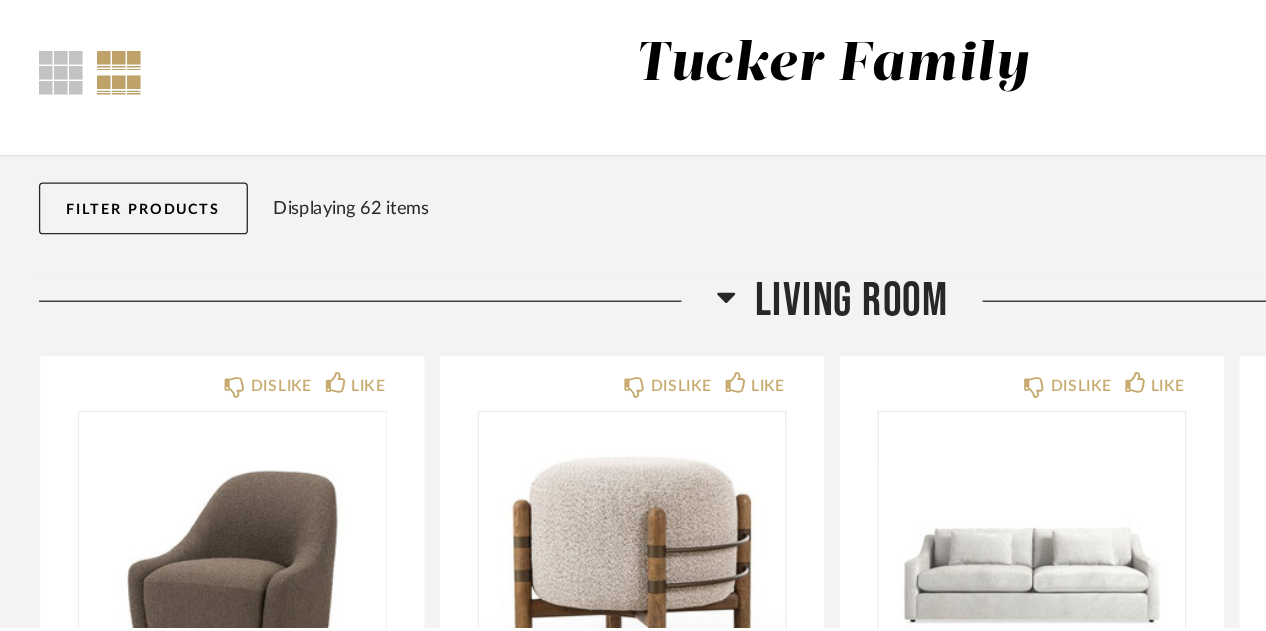 scroll, scrollTop: 8306, scrollLeft: 0, axis: vertical 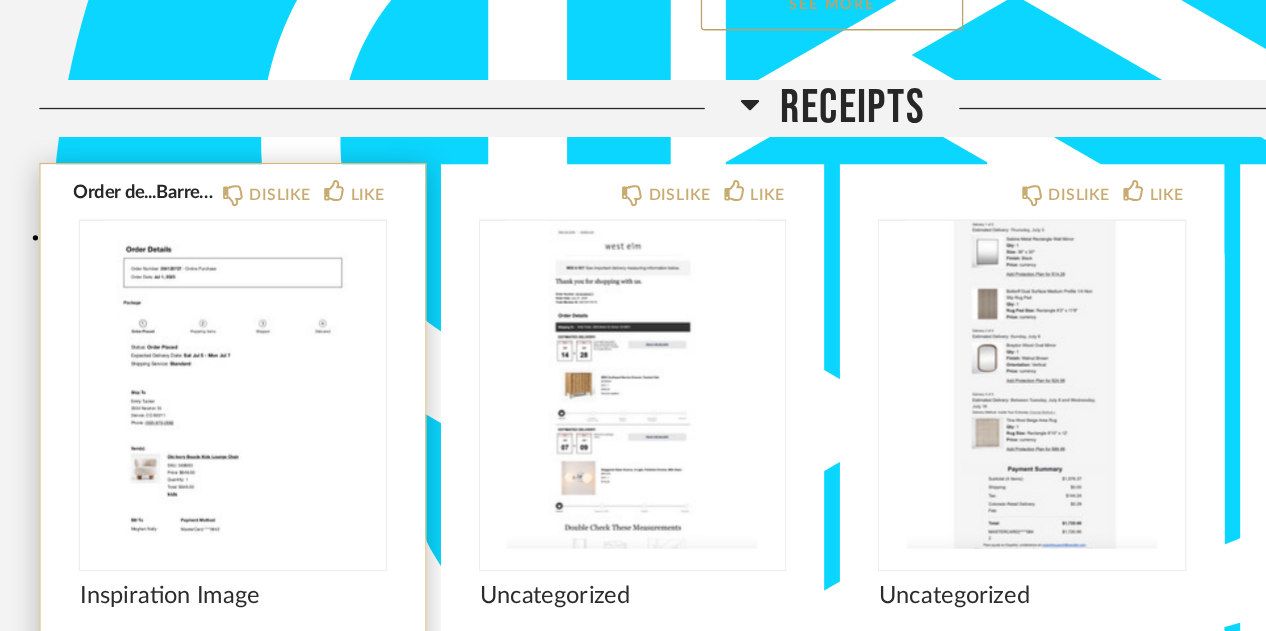 click at bounding box center [177, 388] 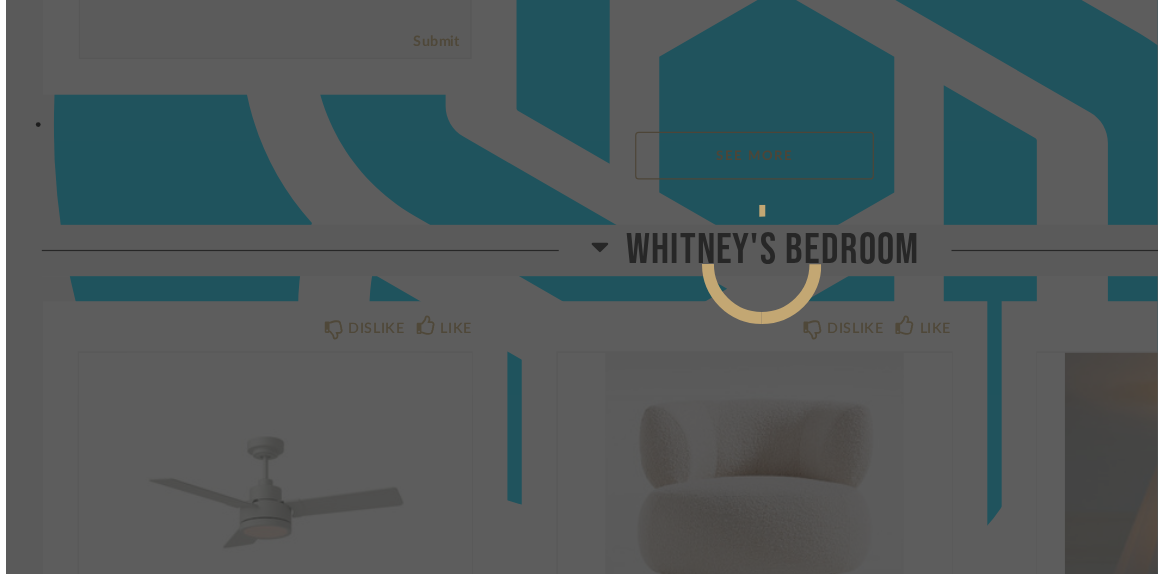 scroll, scrollTop: 0, scrollLeft: 0, axis: both 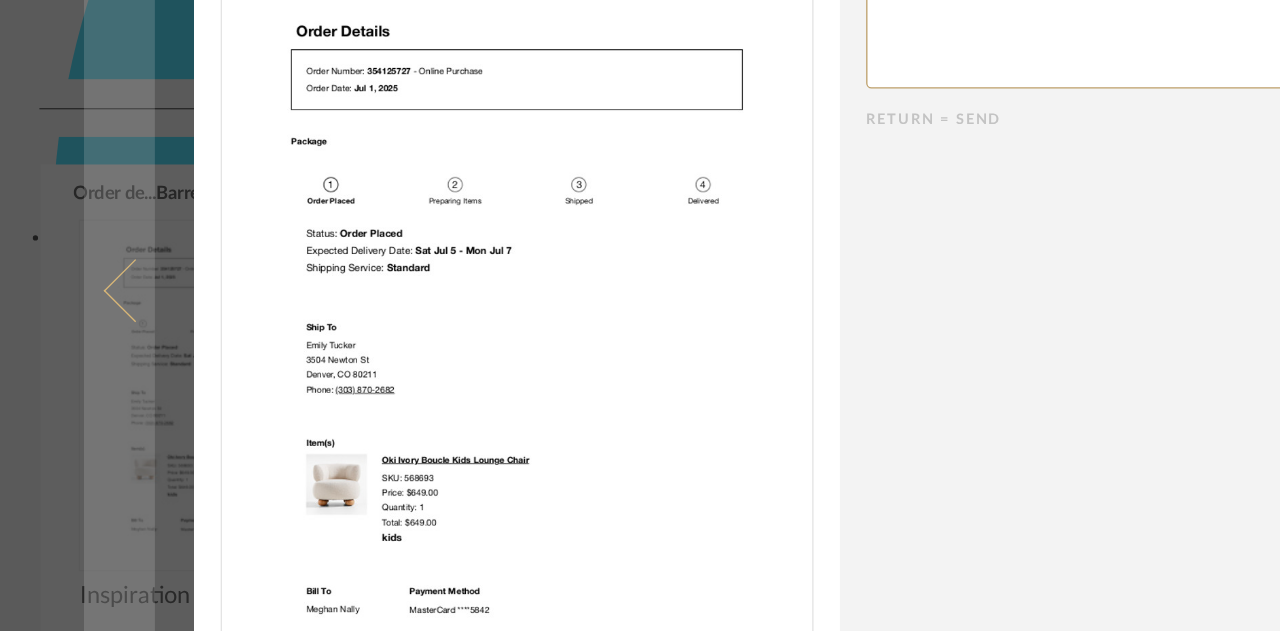 click at bounding box center [103, 315] 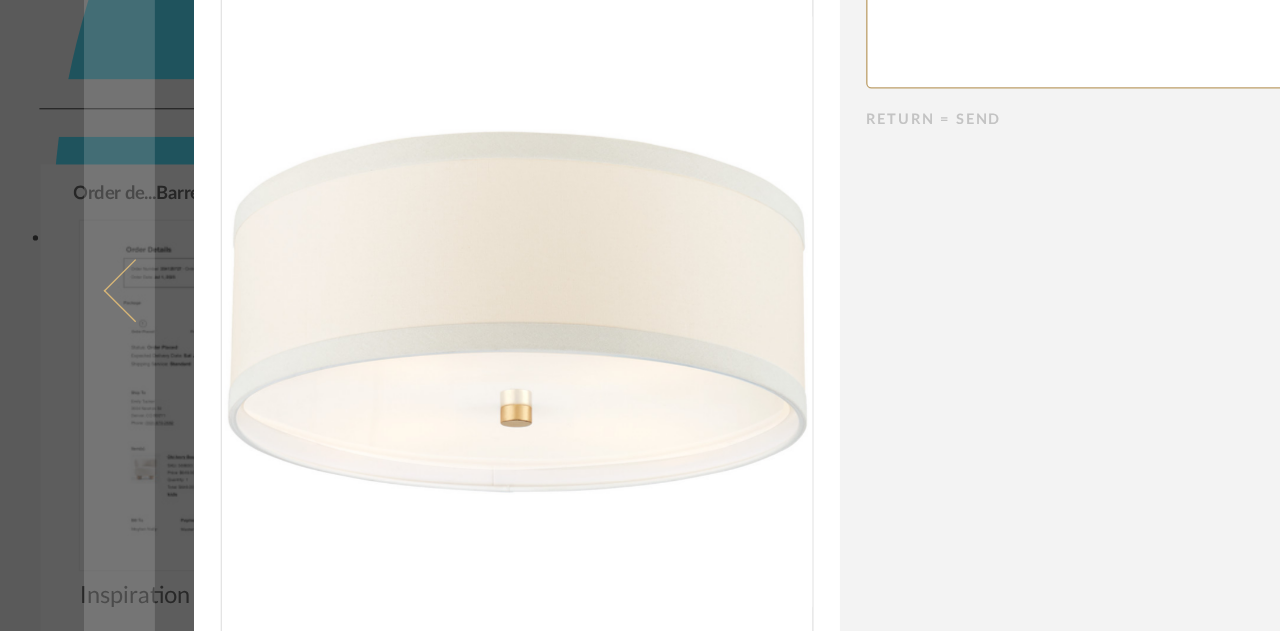 click at bounding box center [103, 315] 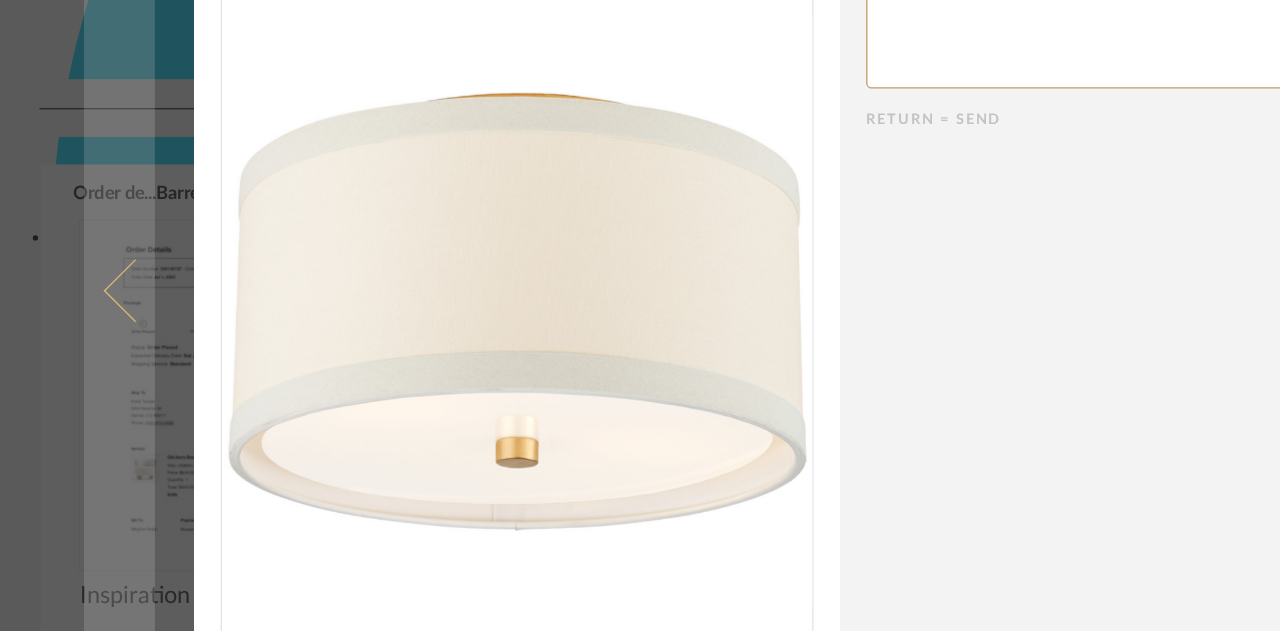 click at bounding box center [91, 315] 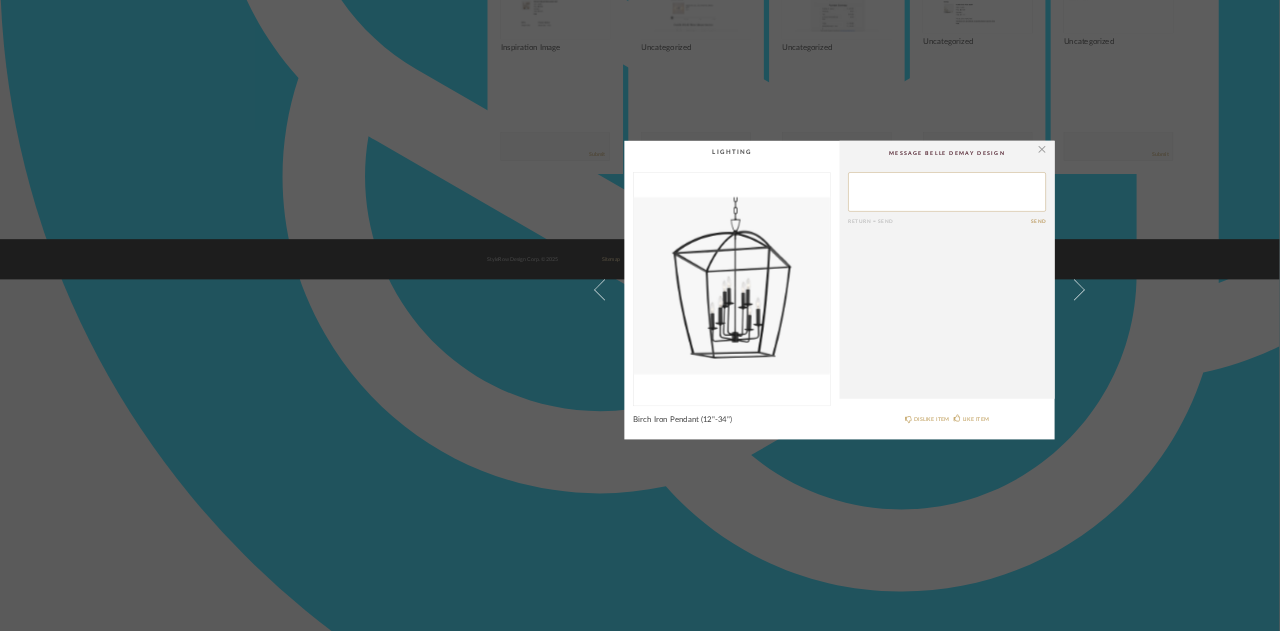 scroll, scrollTop: 0, scrollLeft: 0, axis: both 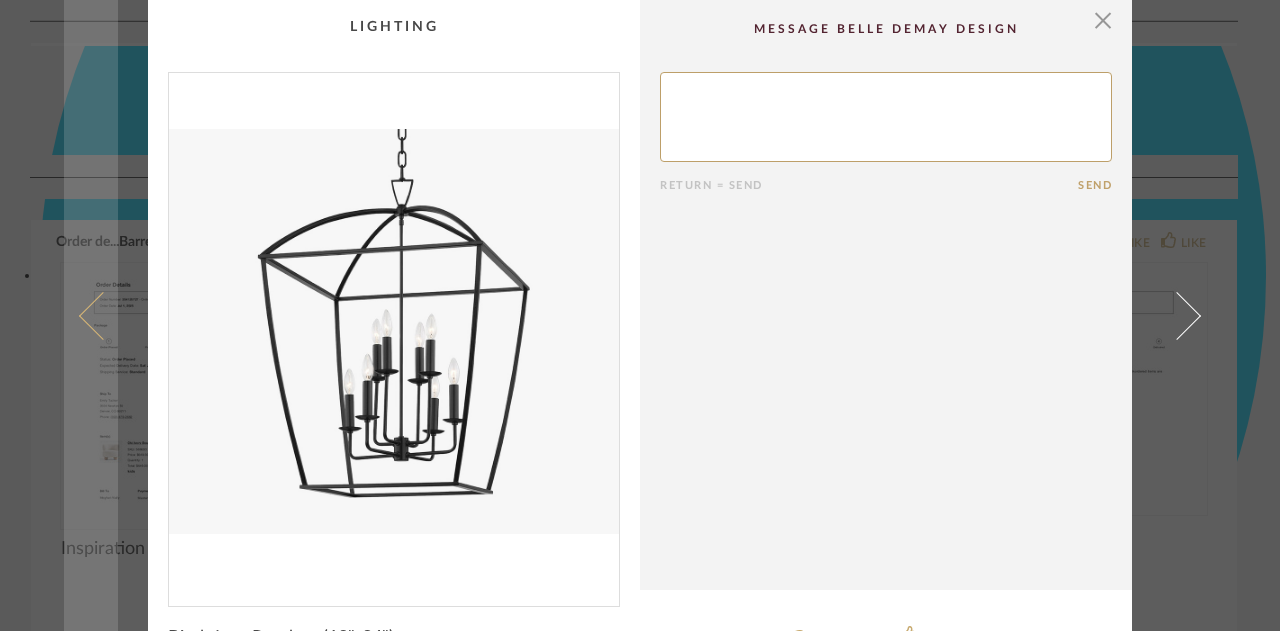click at bounding box center [91, 315] 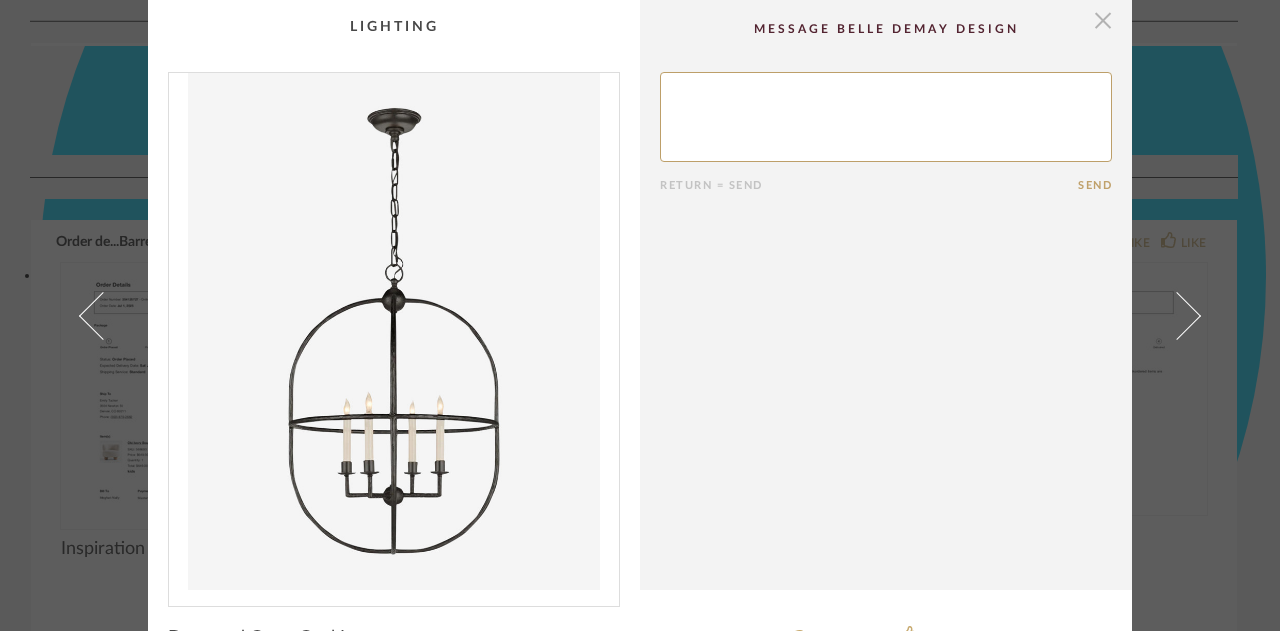 click at bounding box center (1103, 20) 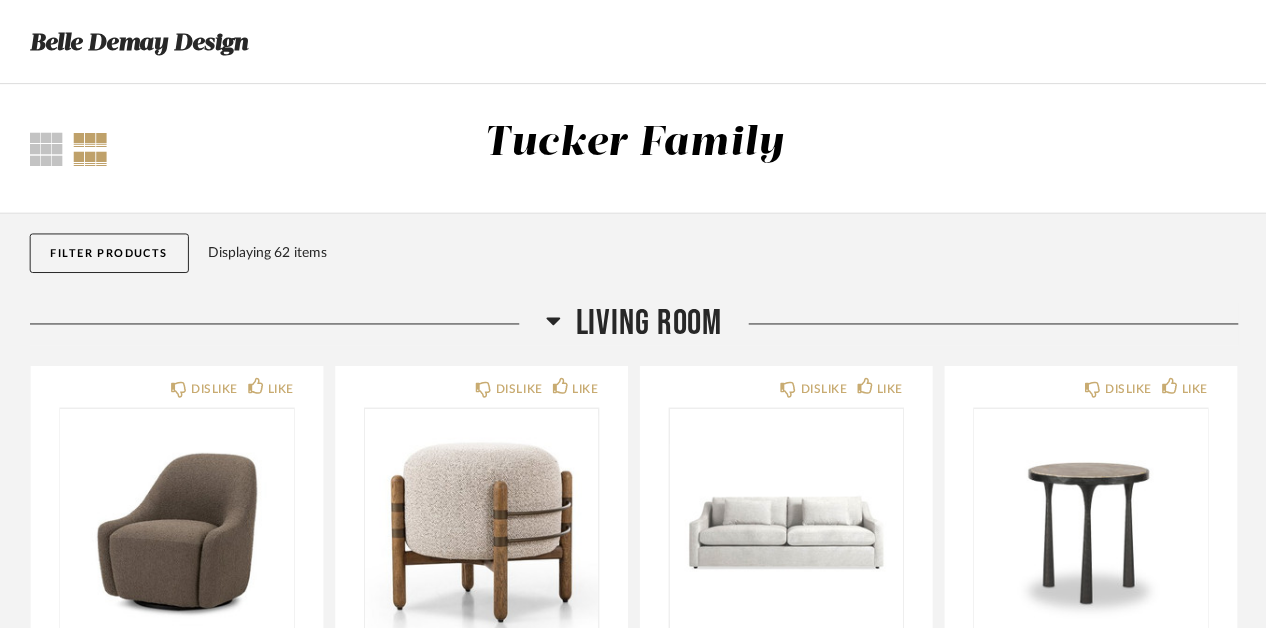 scroll, scrollTop: 8306, scrollLeft: 0, axis: vertical 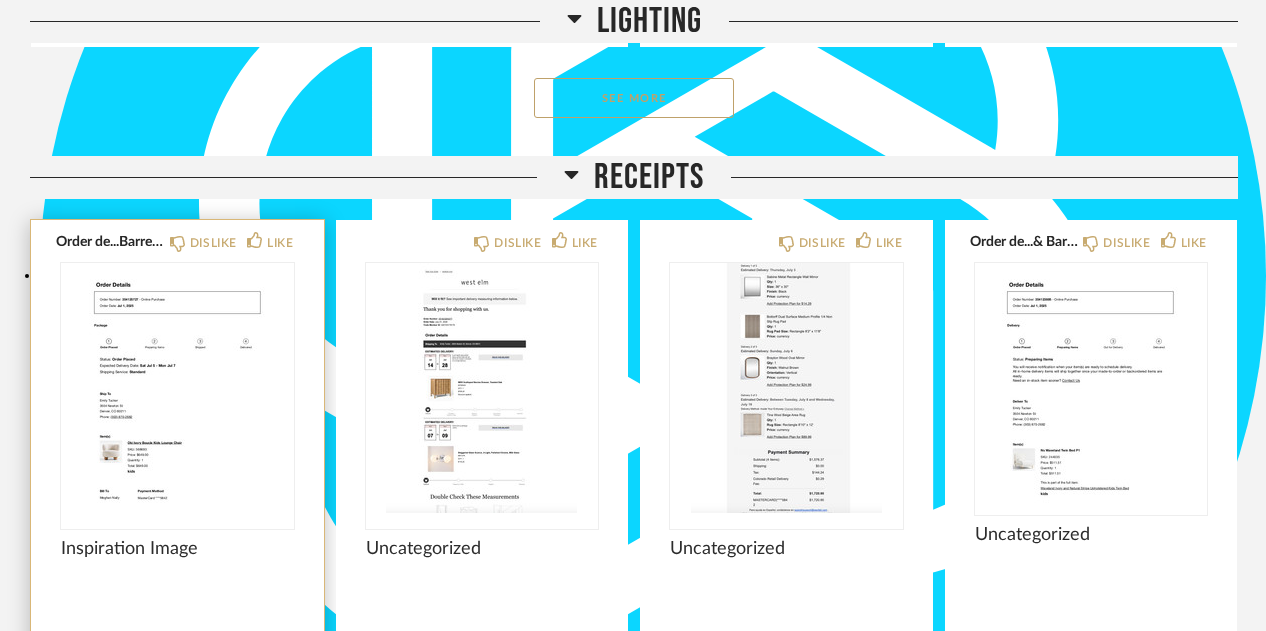 click at bounding box center [177, 388] 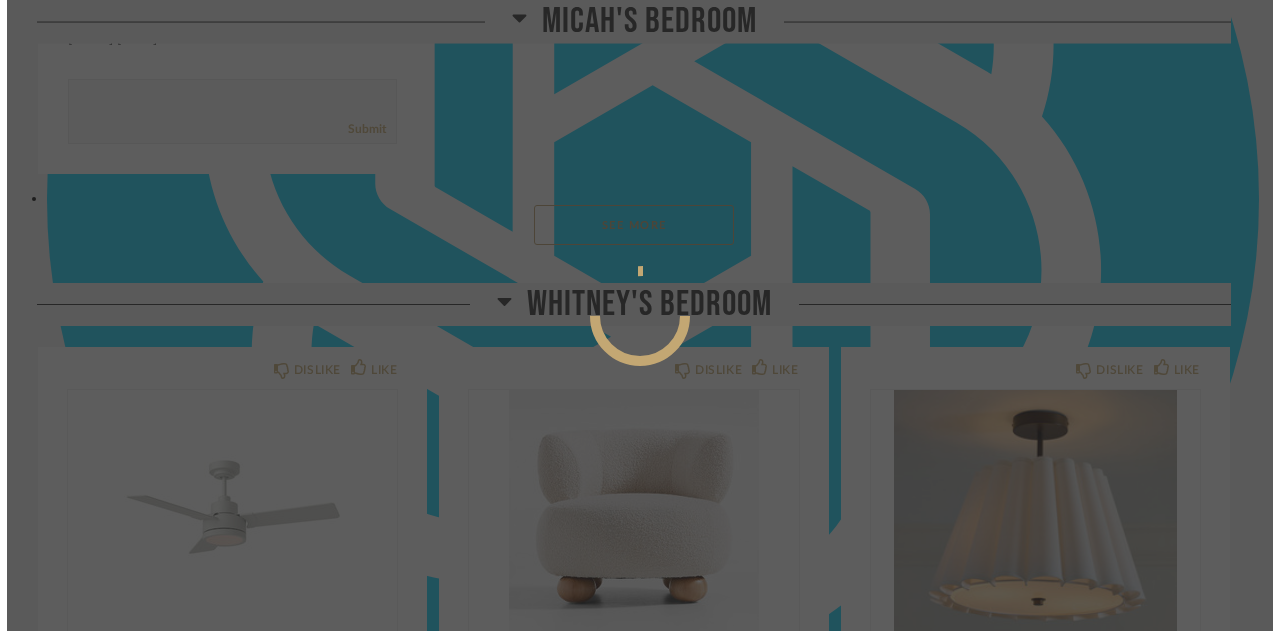 scroll, scrollTop: 0, scrollLeft: 0, axis: both 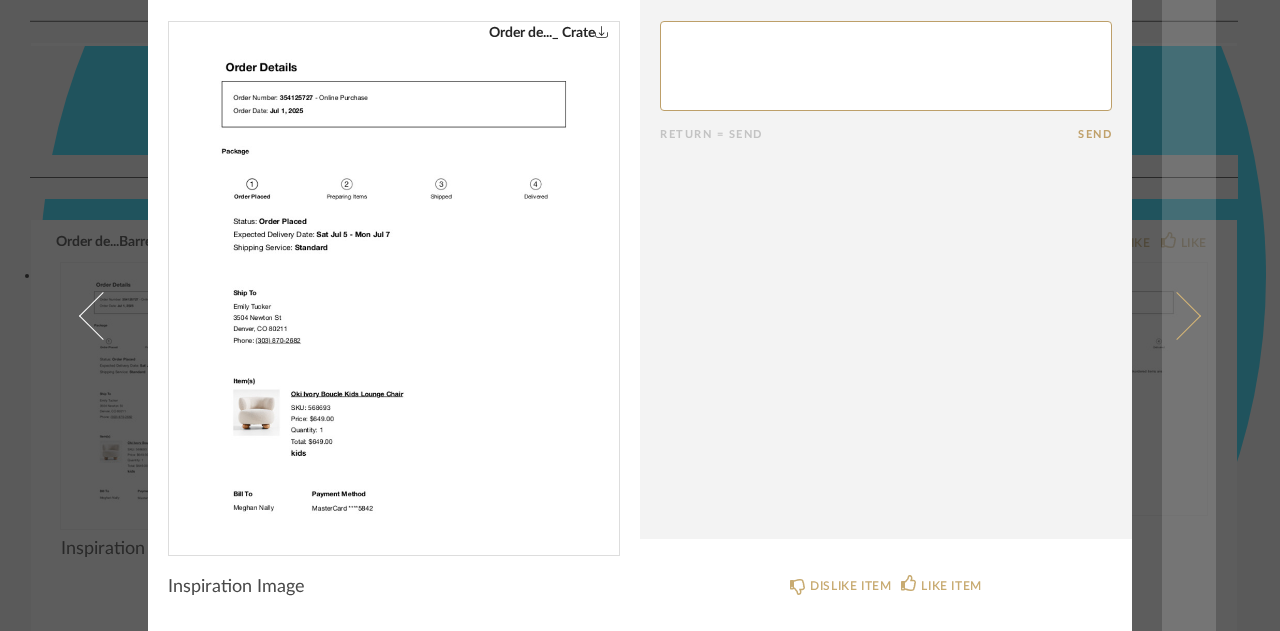 click at bounding box center [1177, 315] 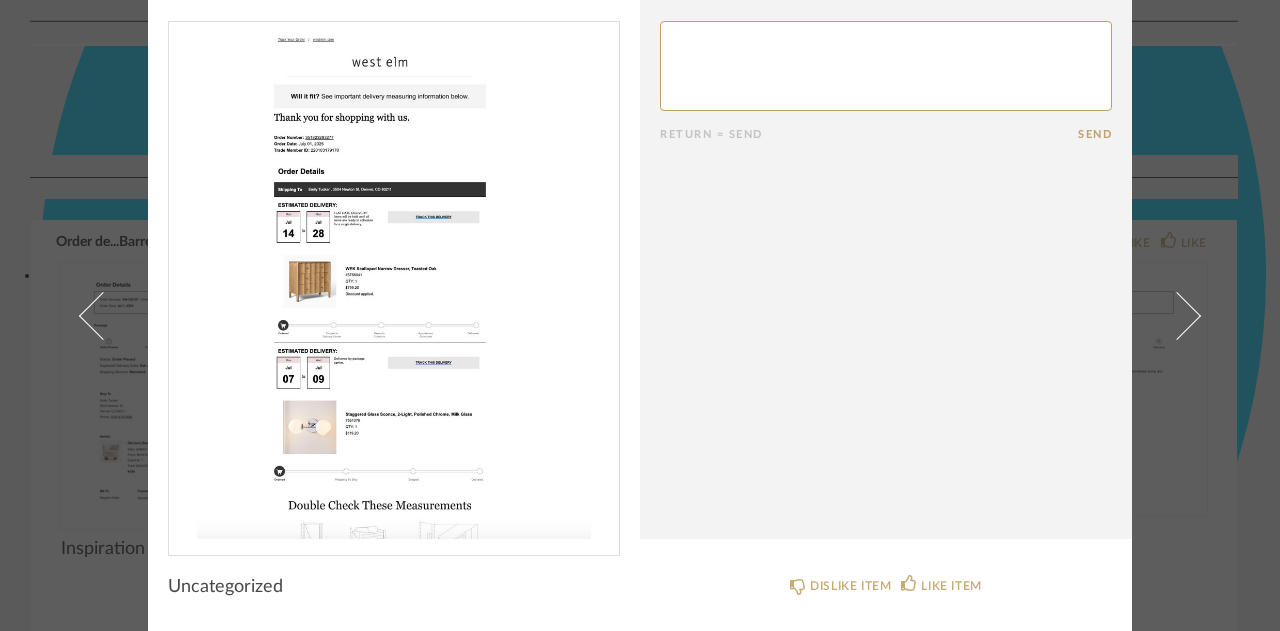 scroll, scrollTop: 0, scrollLeft: 0, axis: both 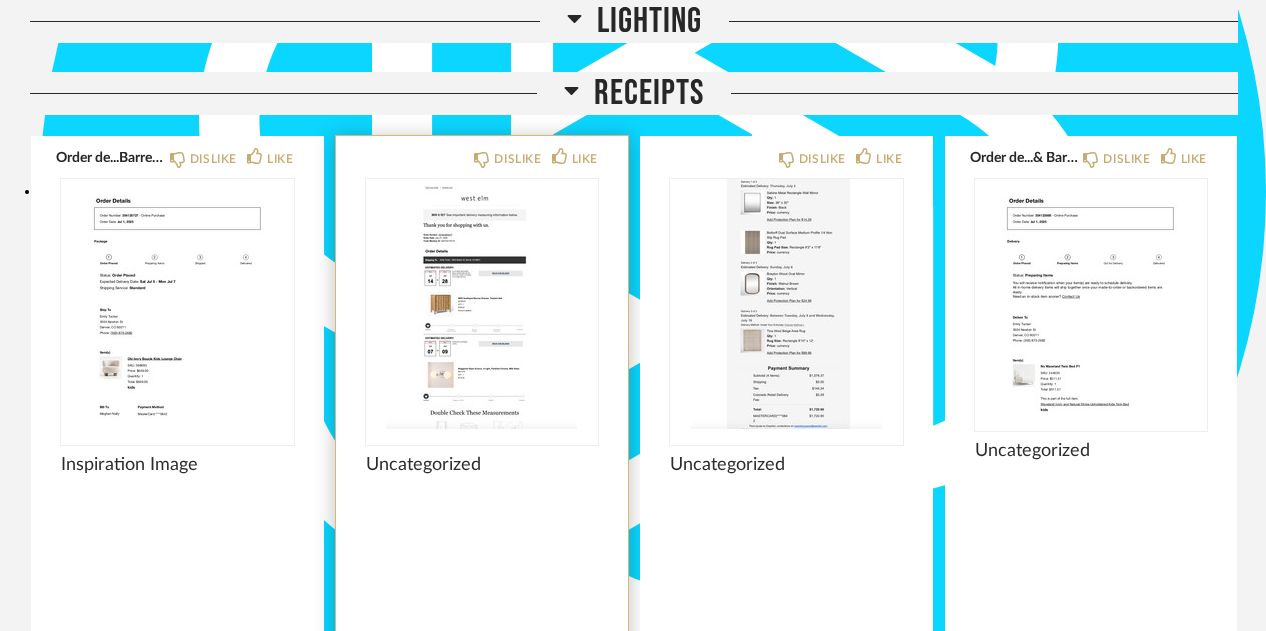 click at bounding box center (482, 304) 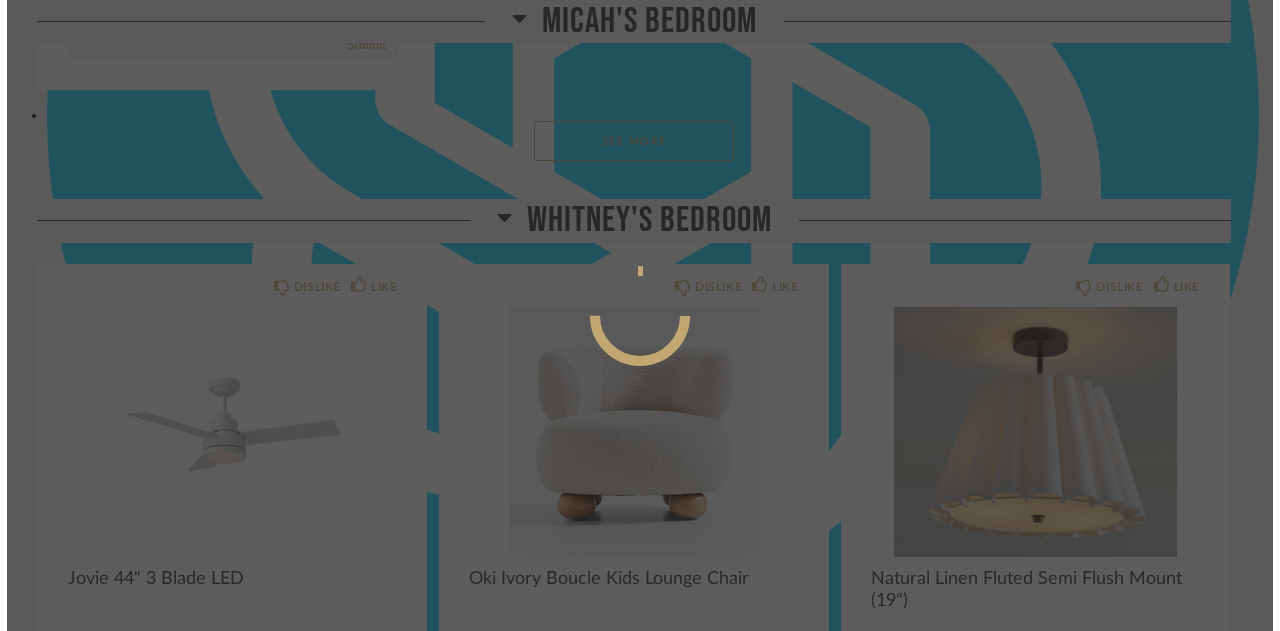 scroll, scrollTop: 0, scrollLeft: 0, axis: both 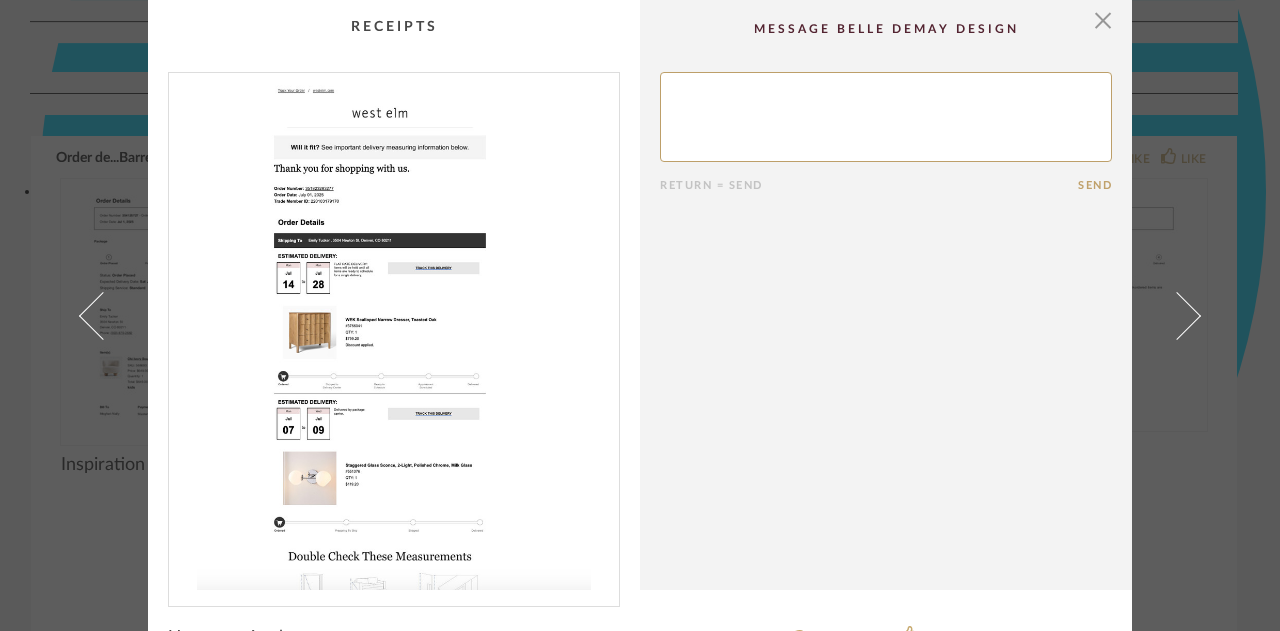 click on "×      Return = Send  Send  Uncategorized DISLIKE ITEM LIKE ITEM" at bounding box center [640, 315] 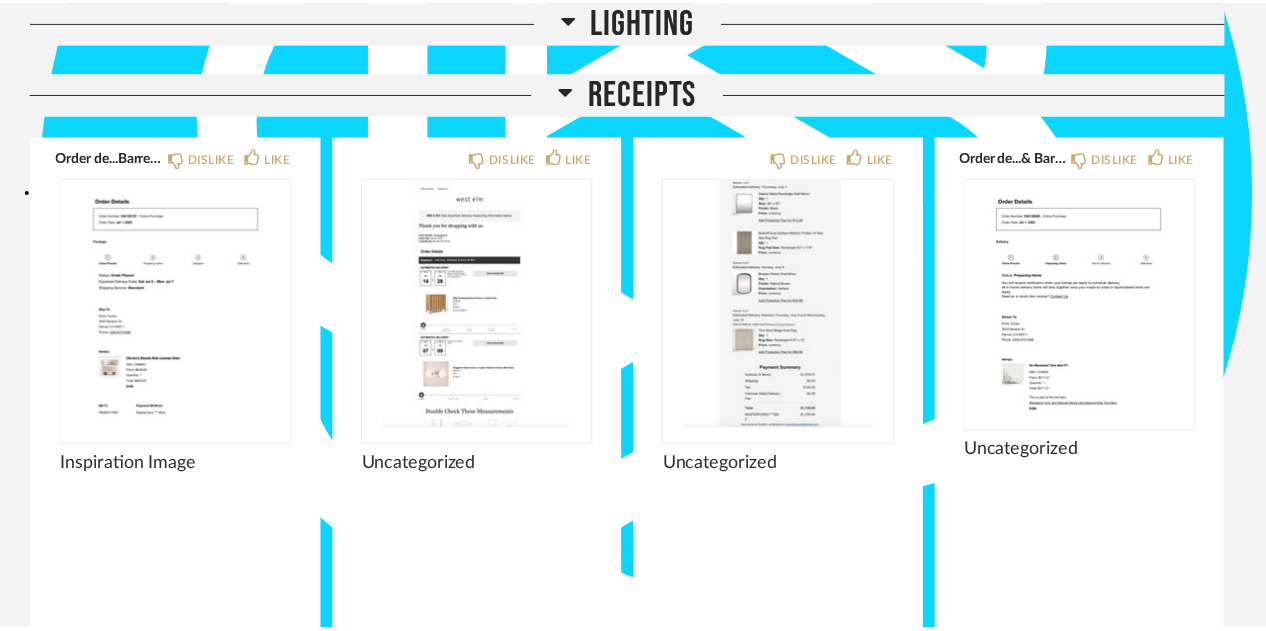 scroll, scrollTop: 8390, scrollLeft: 0, axis: vertical 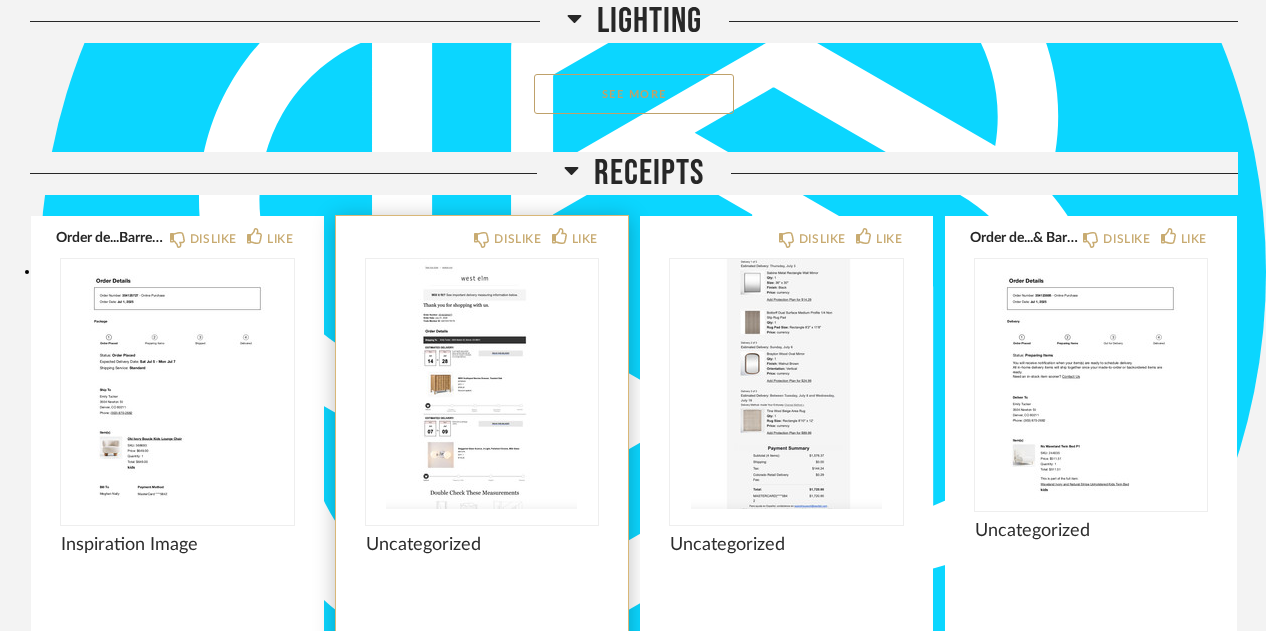click at bounding box center (482, 384) 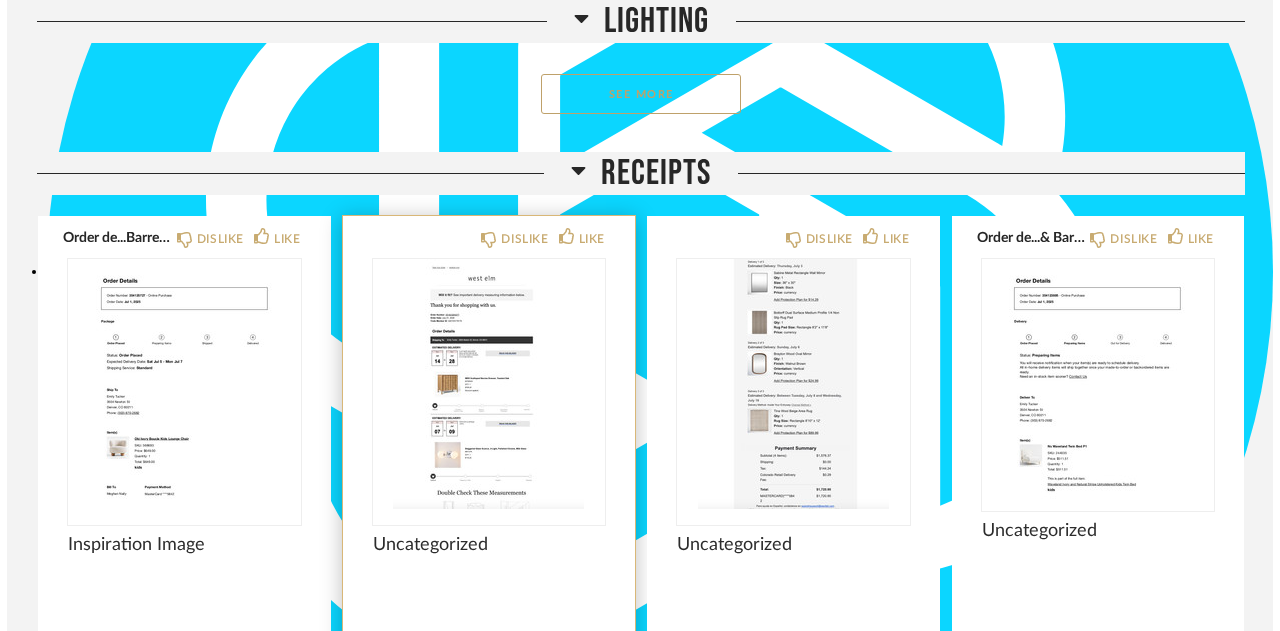 scroll, scrollTop: 0, scrollLeft: 0, axis: both 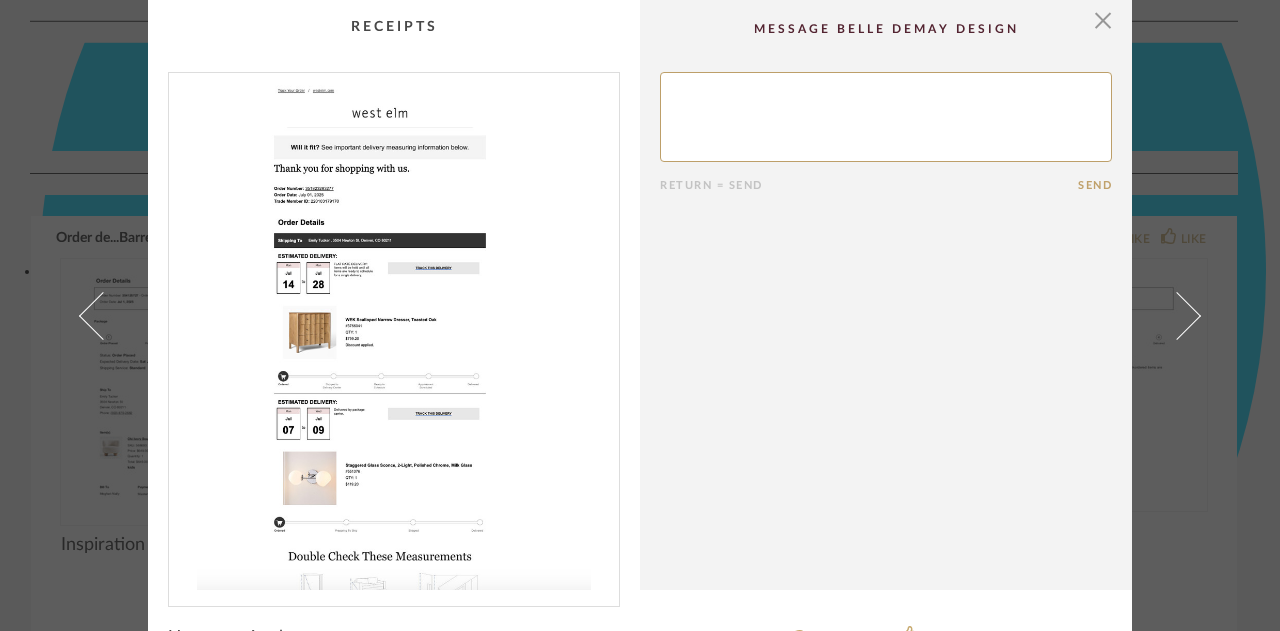 click on "×      Return = Send  Send  Uncategorized DISLIKE ITEM LIKE ITEM" at bounding box center [640, 315] 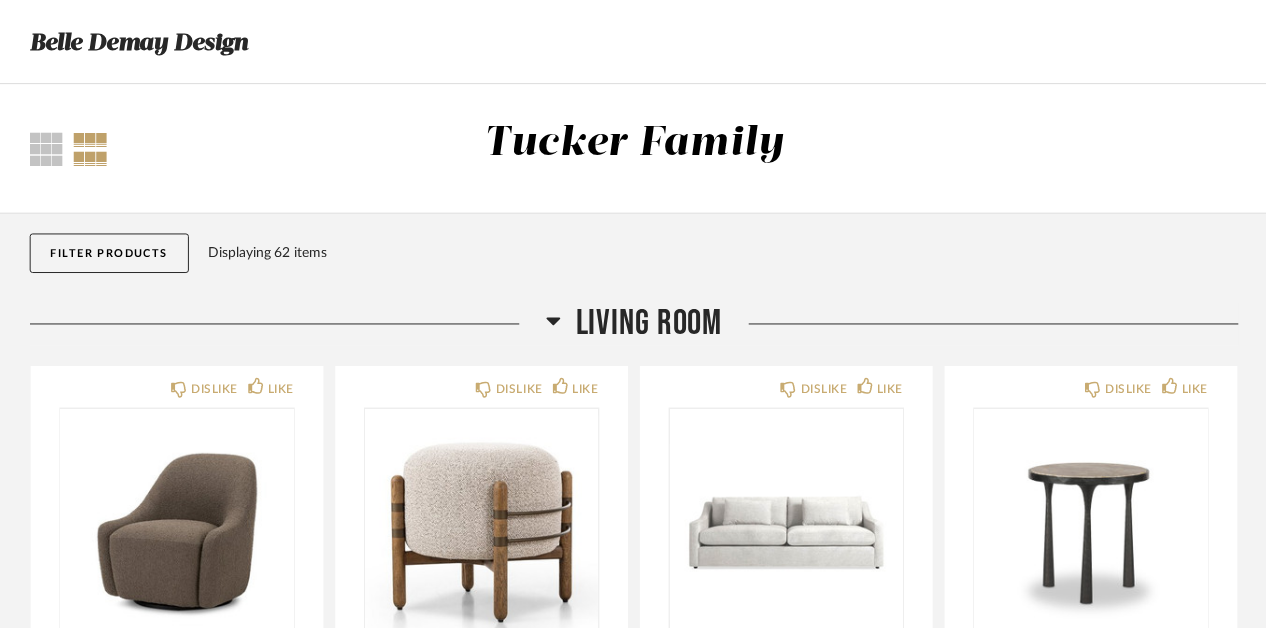 scroll, scrollTop: 8310, scrollLeft: 0, axis: vertical 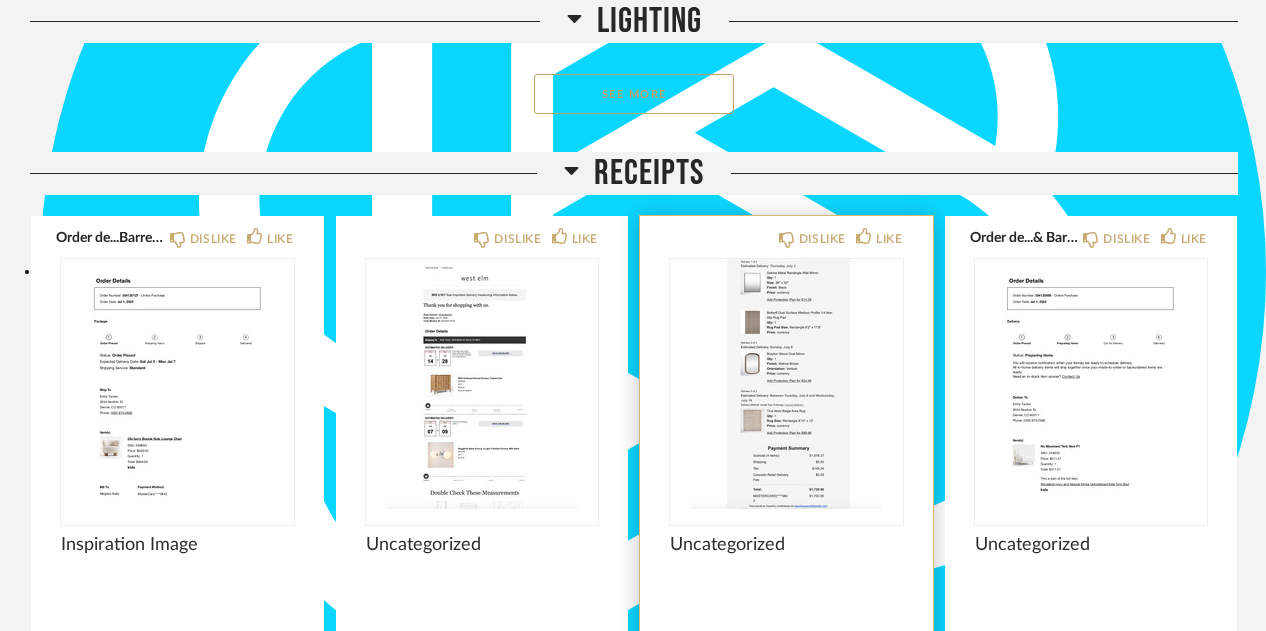 click at bounding box center (786, 384) 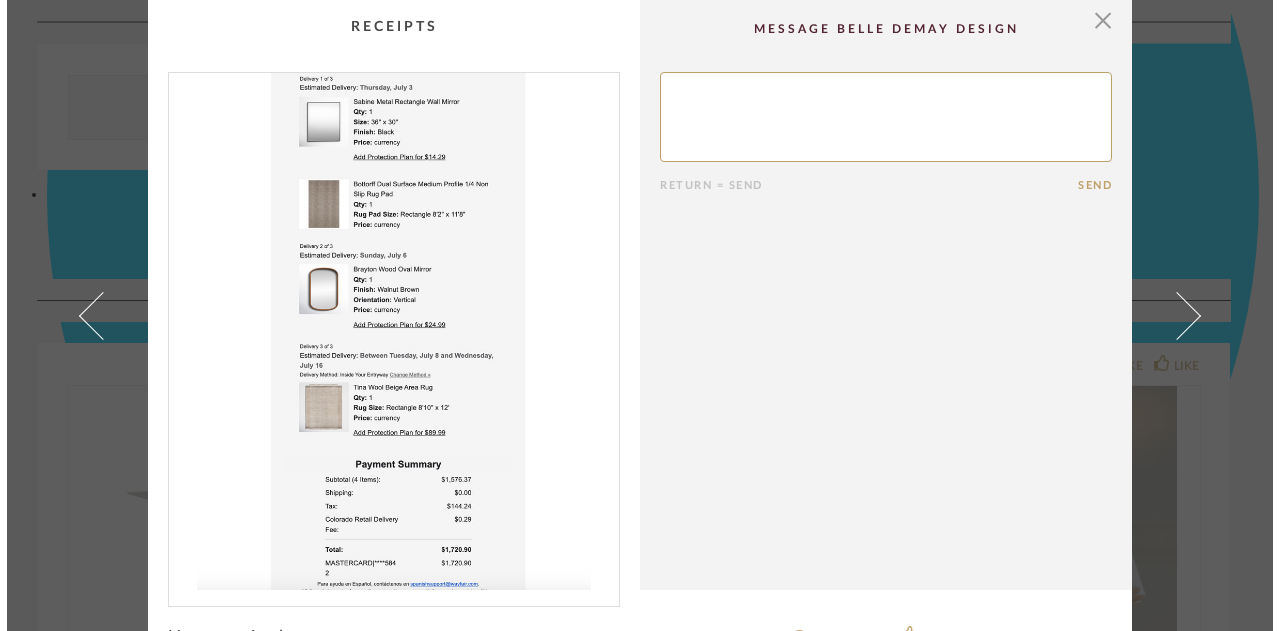 scroll, scrollTop: 0, scrollLeft: 0, axis: both 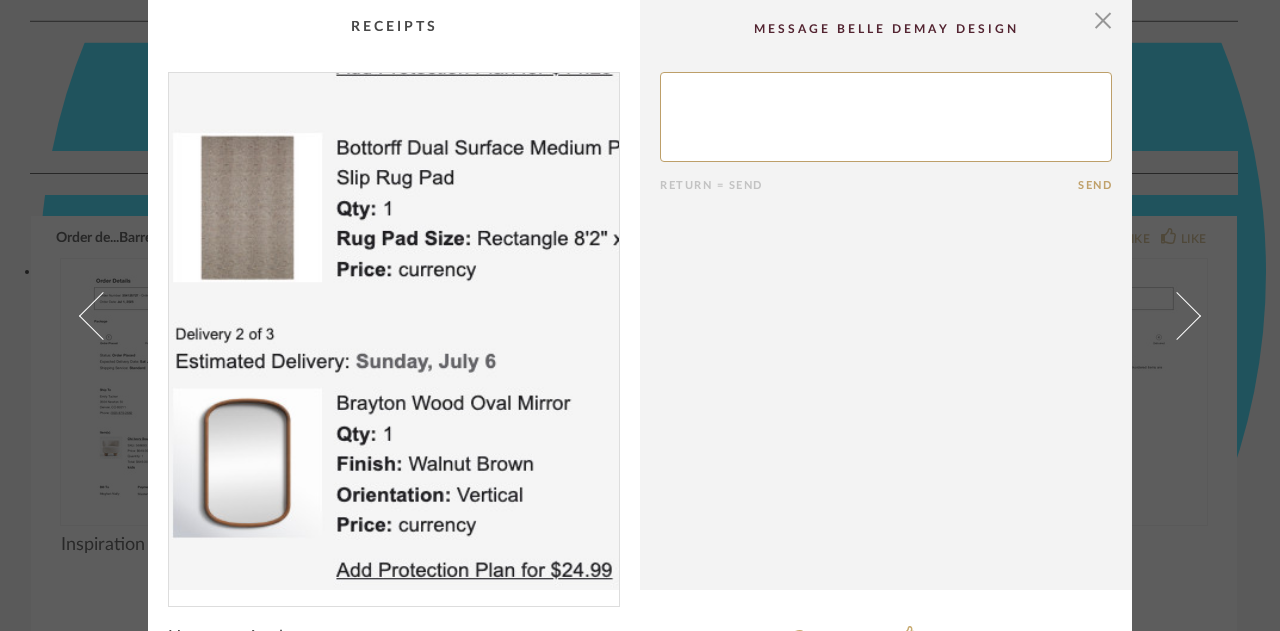 click at bounding box center (394, 331) 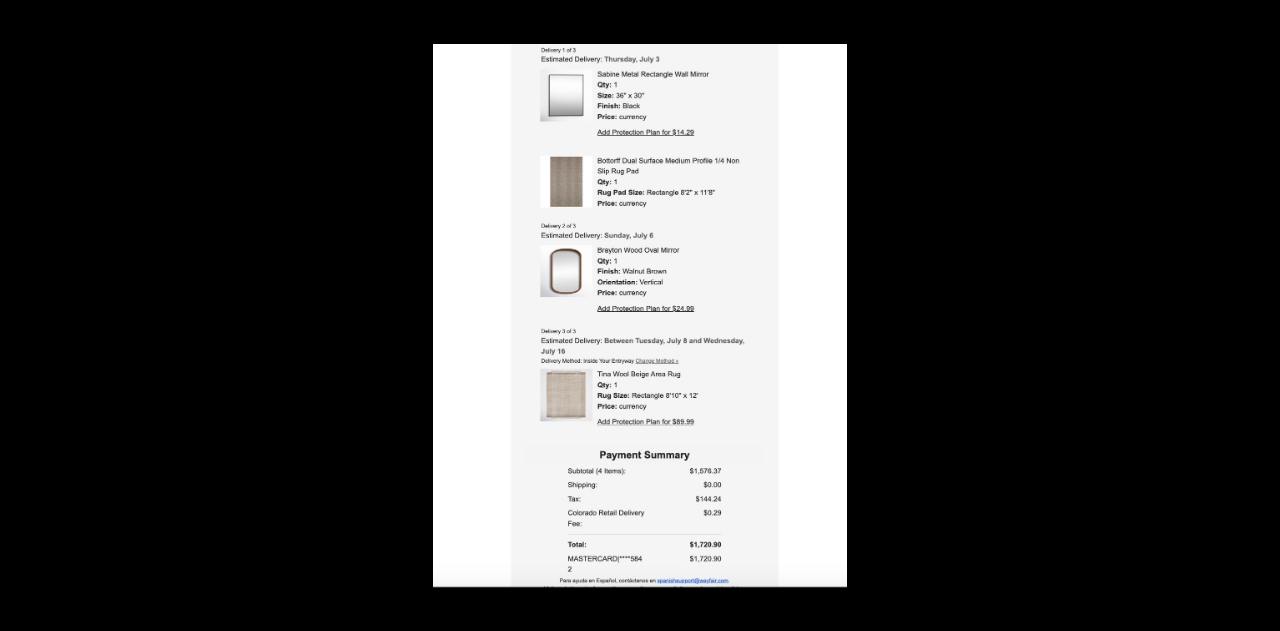 click at bounding box center [1073, 359] 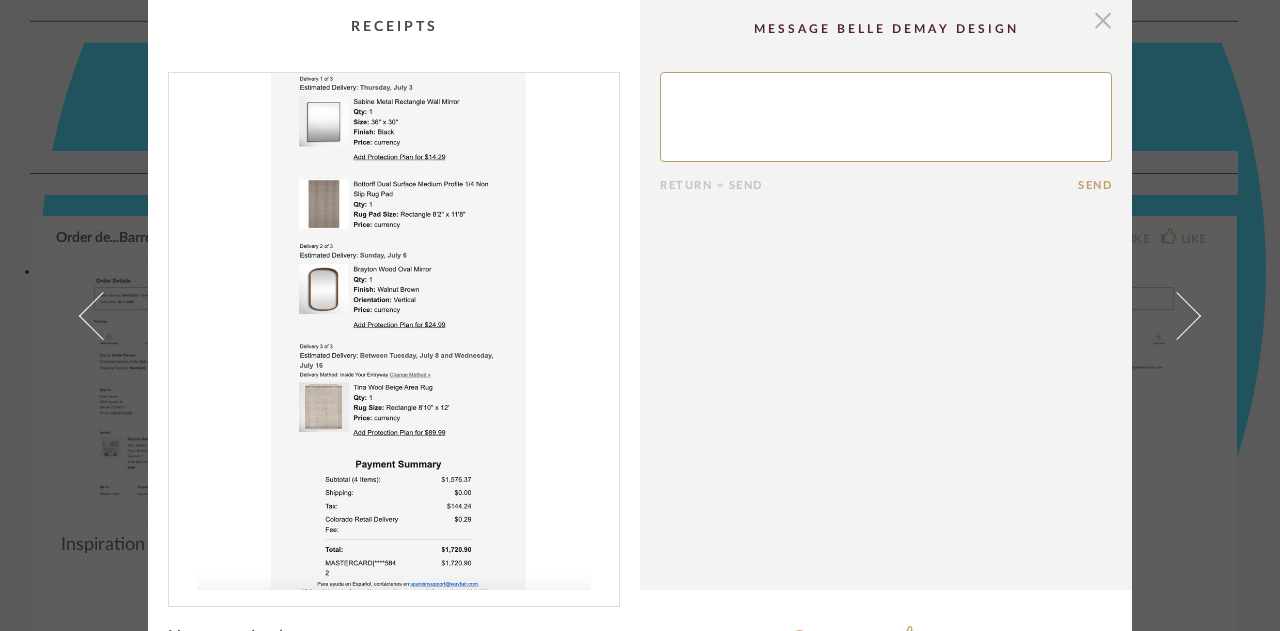 click at bounding box center (1103, 20) 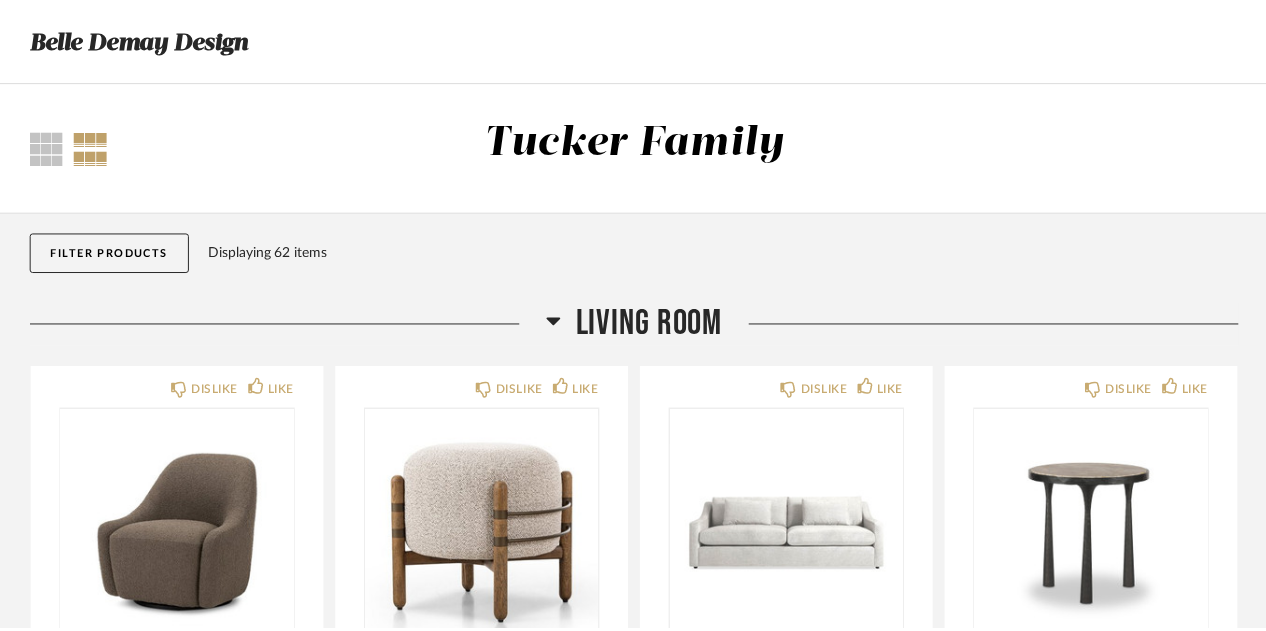 scroll, scrollTop: 8310, scrollLeft: 0, axis: vertical 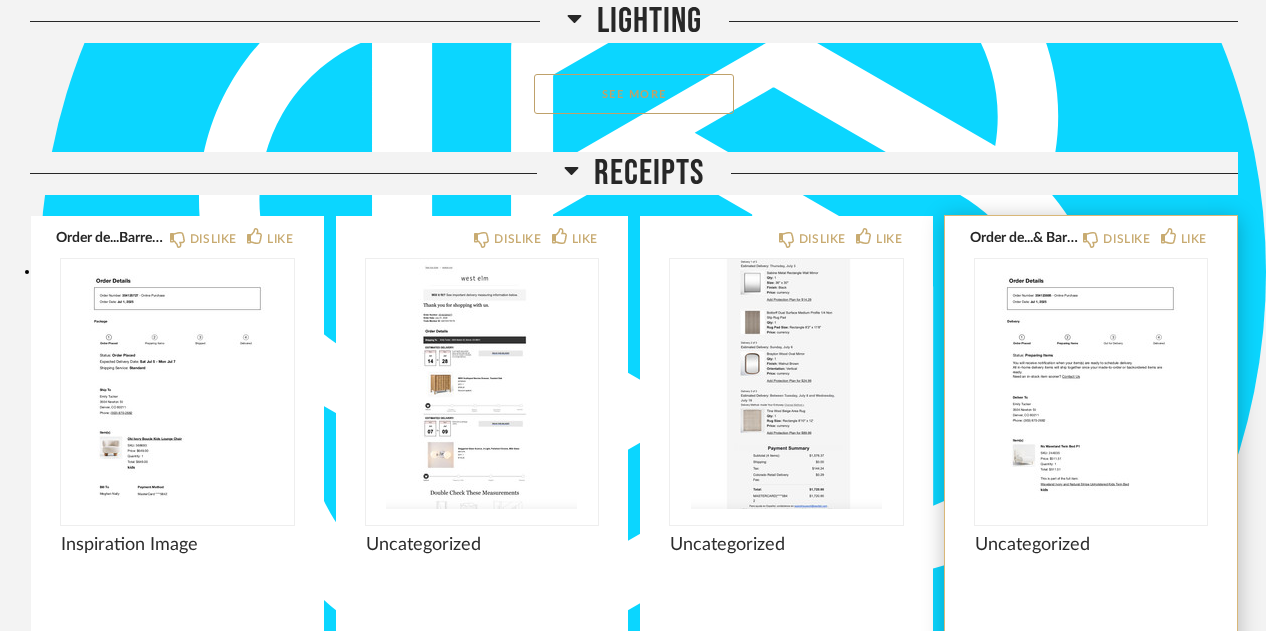 click at bounding box center (1091, 384) 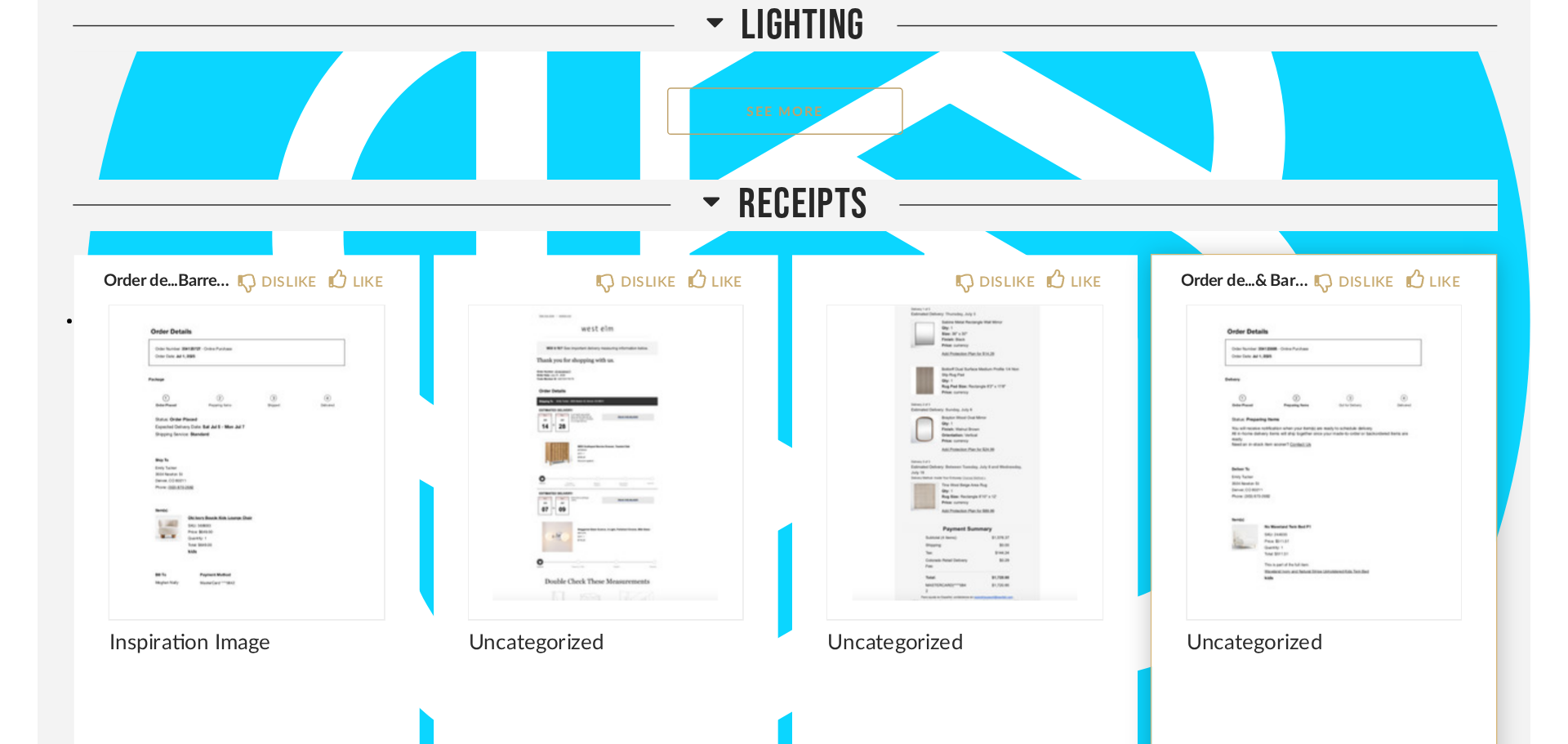 scroll, scrollTop: 0, scrollLeft: 0, axis: both 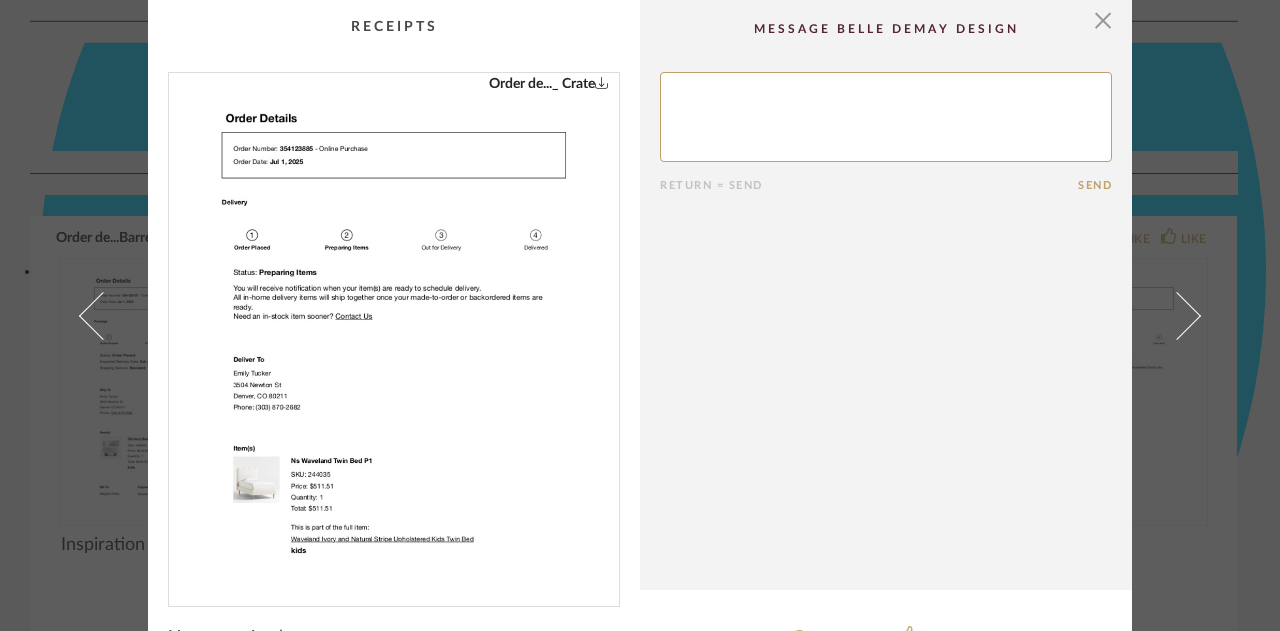 click at bounding box center [394, 331] 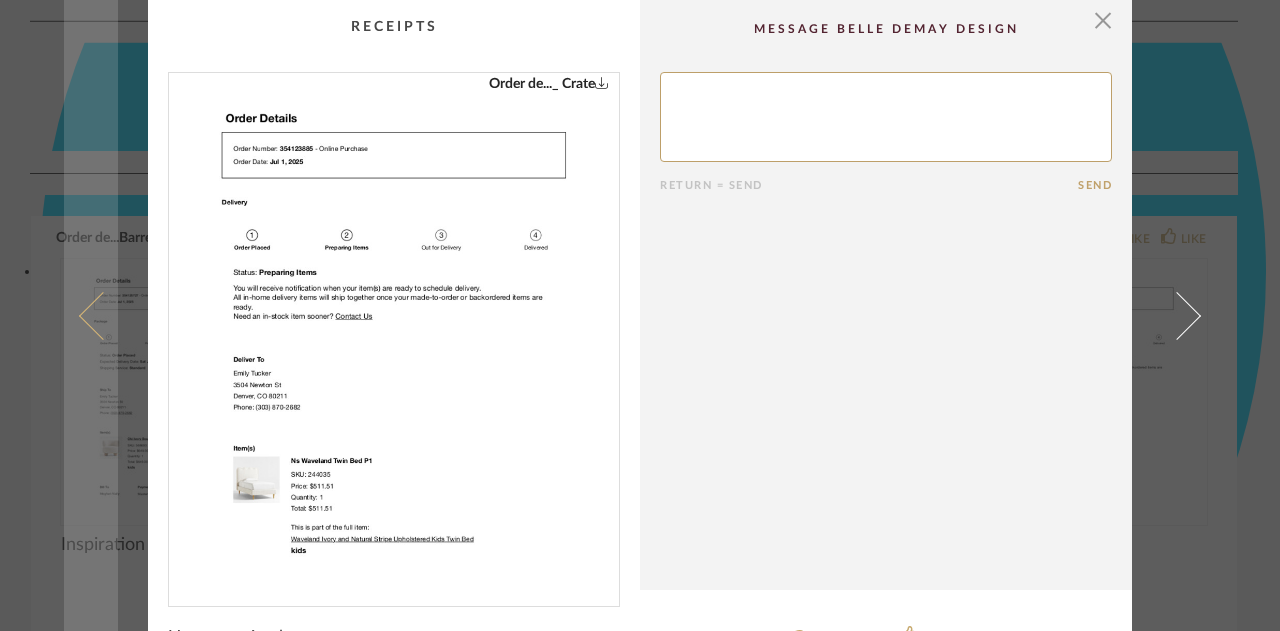 click at bounding box center (91, 315) 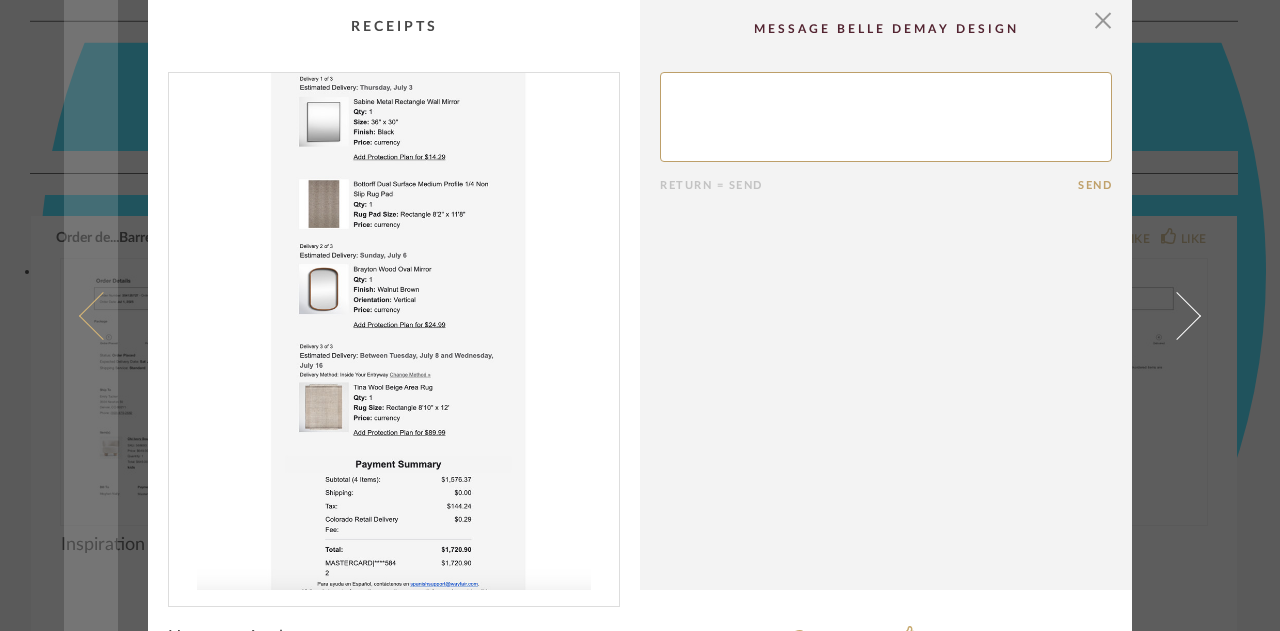 click at bounding box center [103, 315] 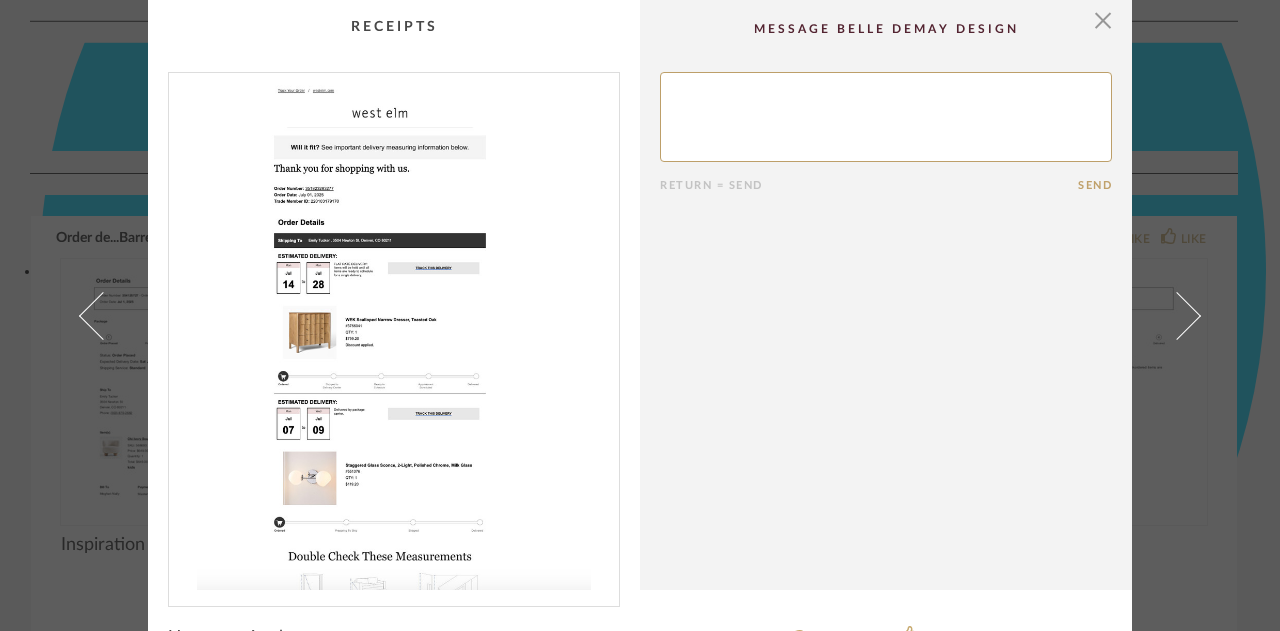 click at bounding box center (103, 315) 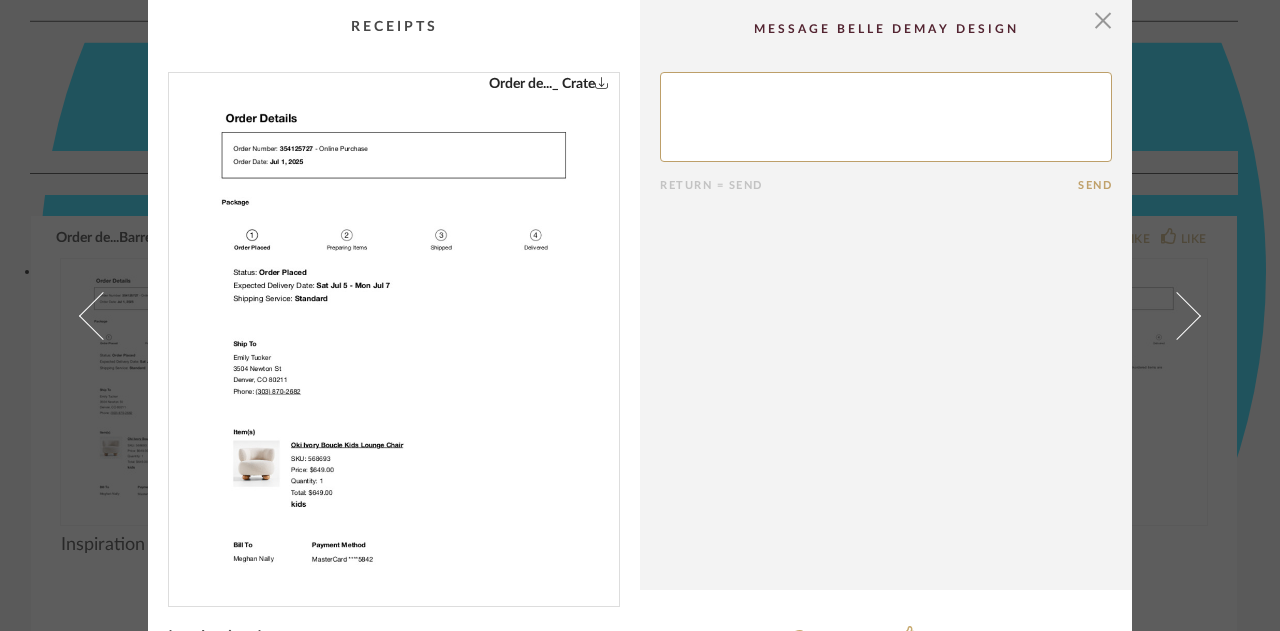click at bounding box center (602, 82) 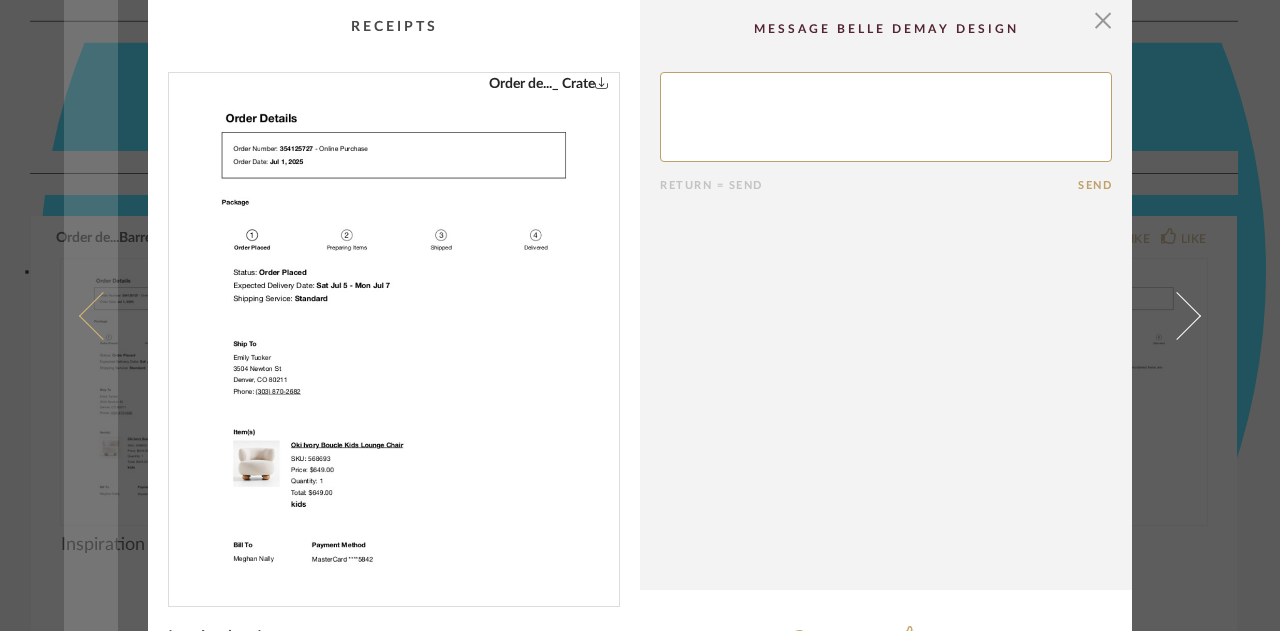 click at bounding box center (91, 315) 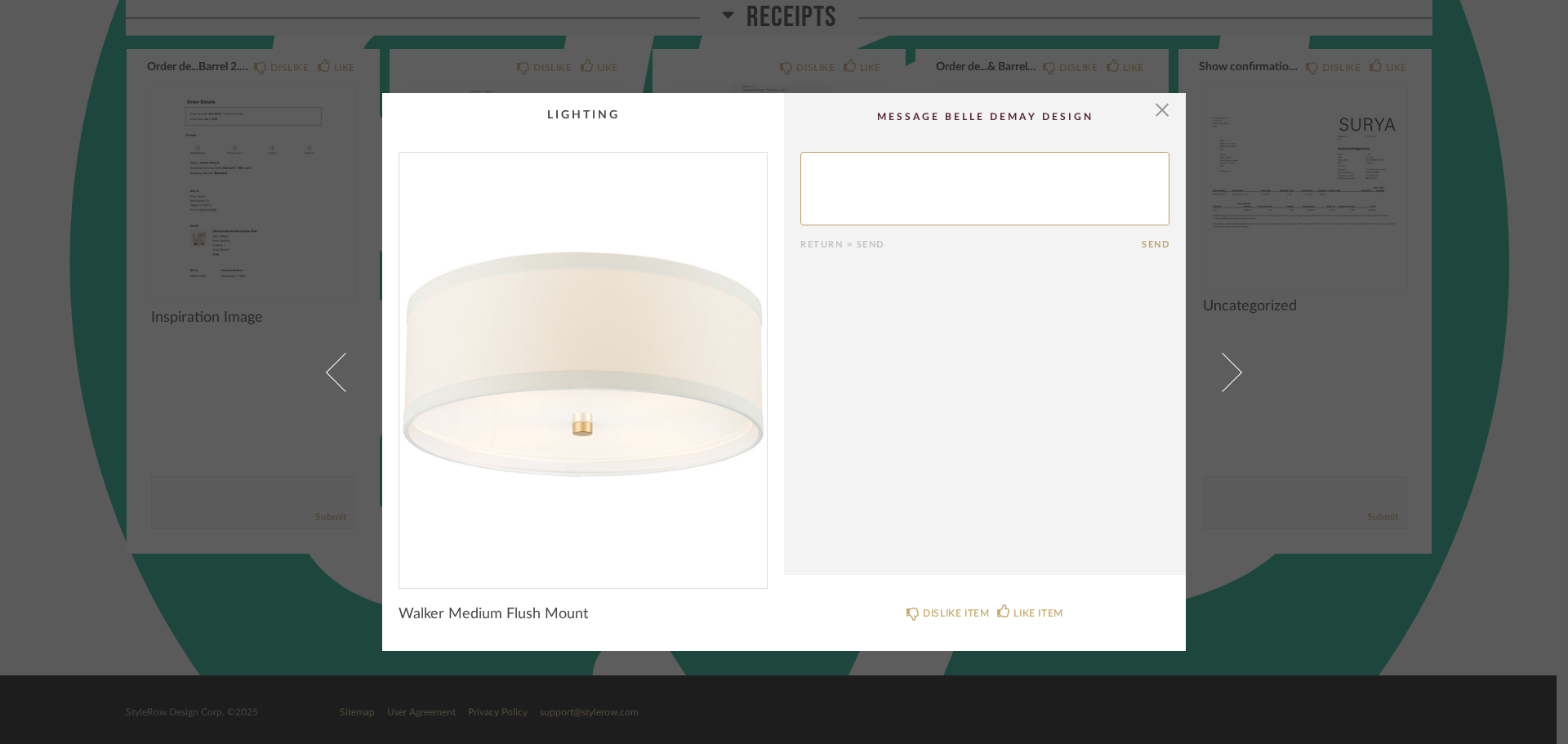 click on "×      Return = Send  Send  Walker Medium Flush Mount DISLIKE ITEM LIKE ITEM" at bounding box center (784, 372) 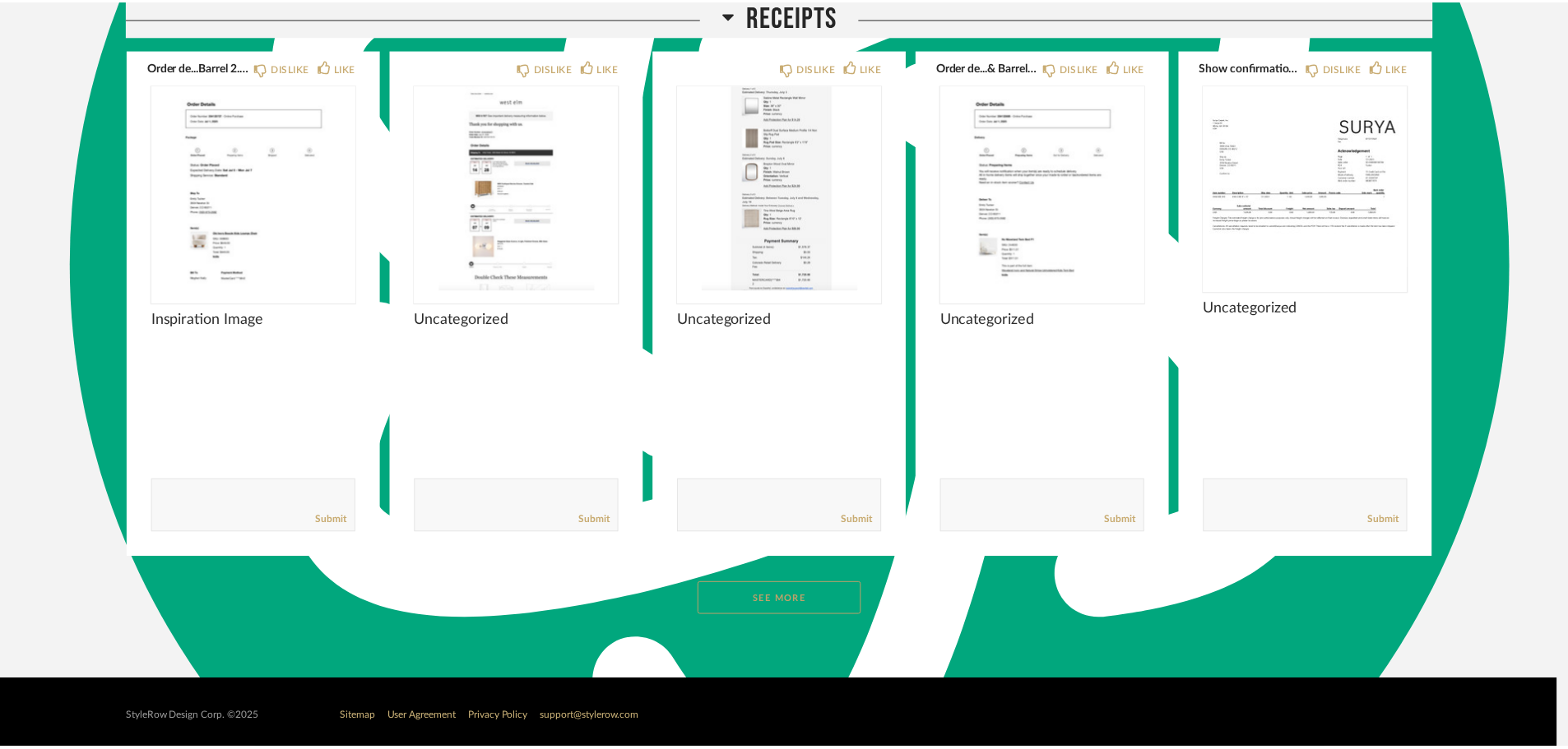 scroll, scrollTop: 6833, scrollLeft: 0, axis: vertical 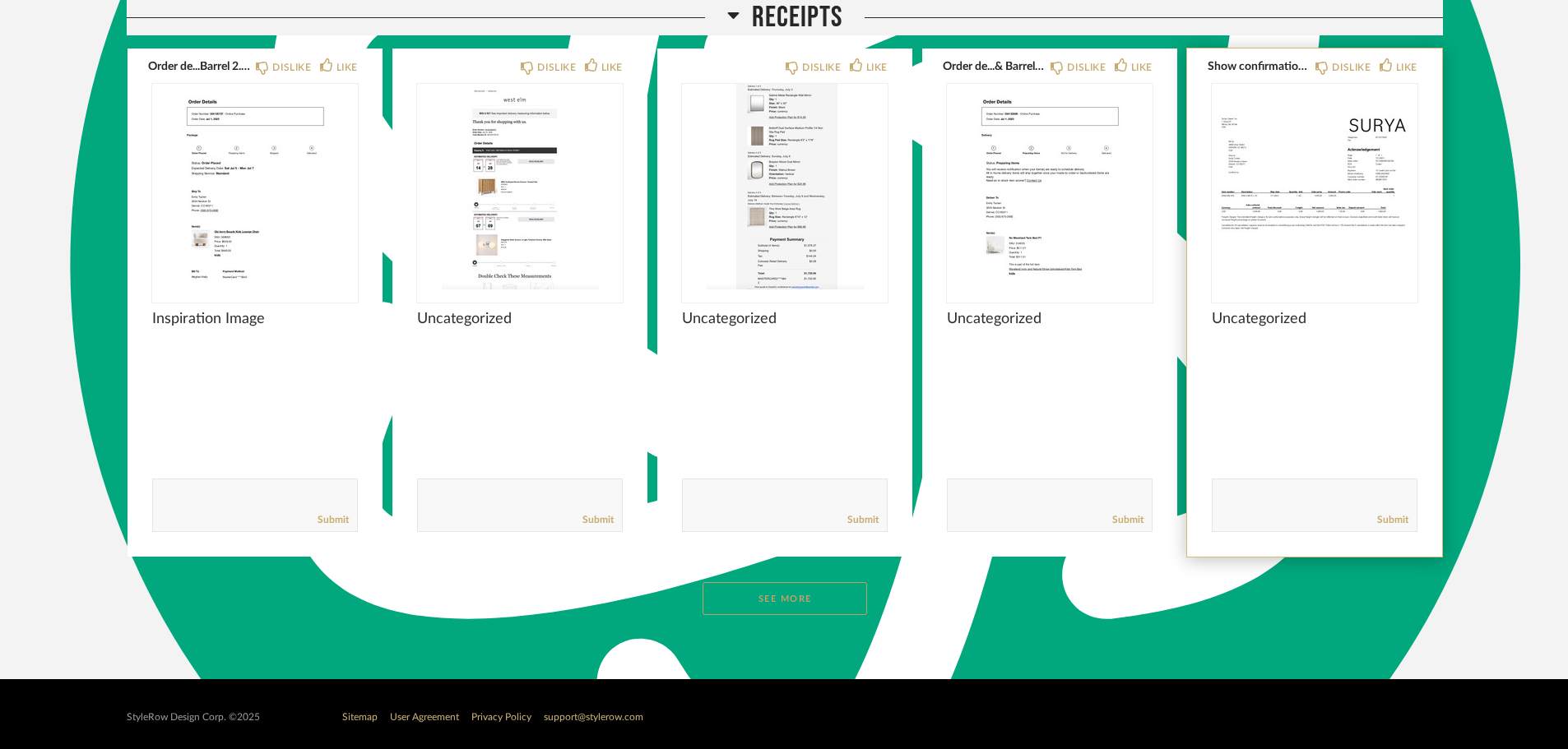 click 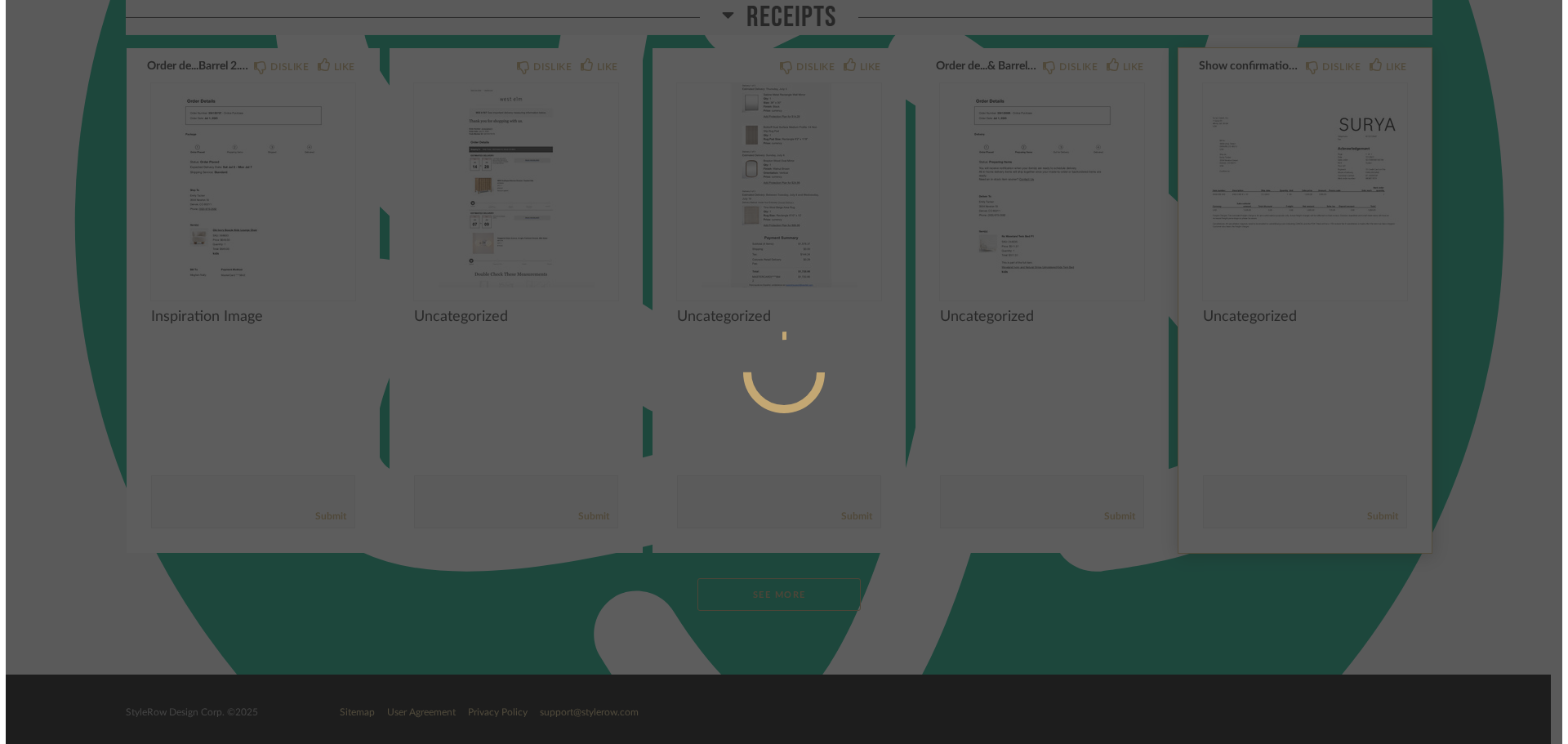 scroll, scrollTop: 0, scrollLeft: 0, axis: both 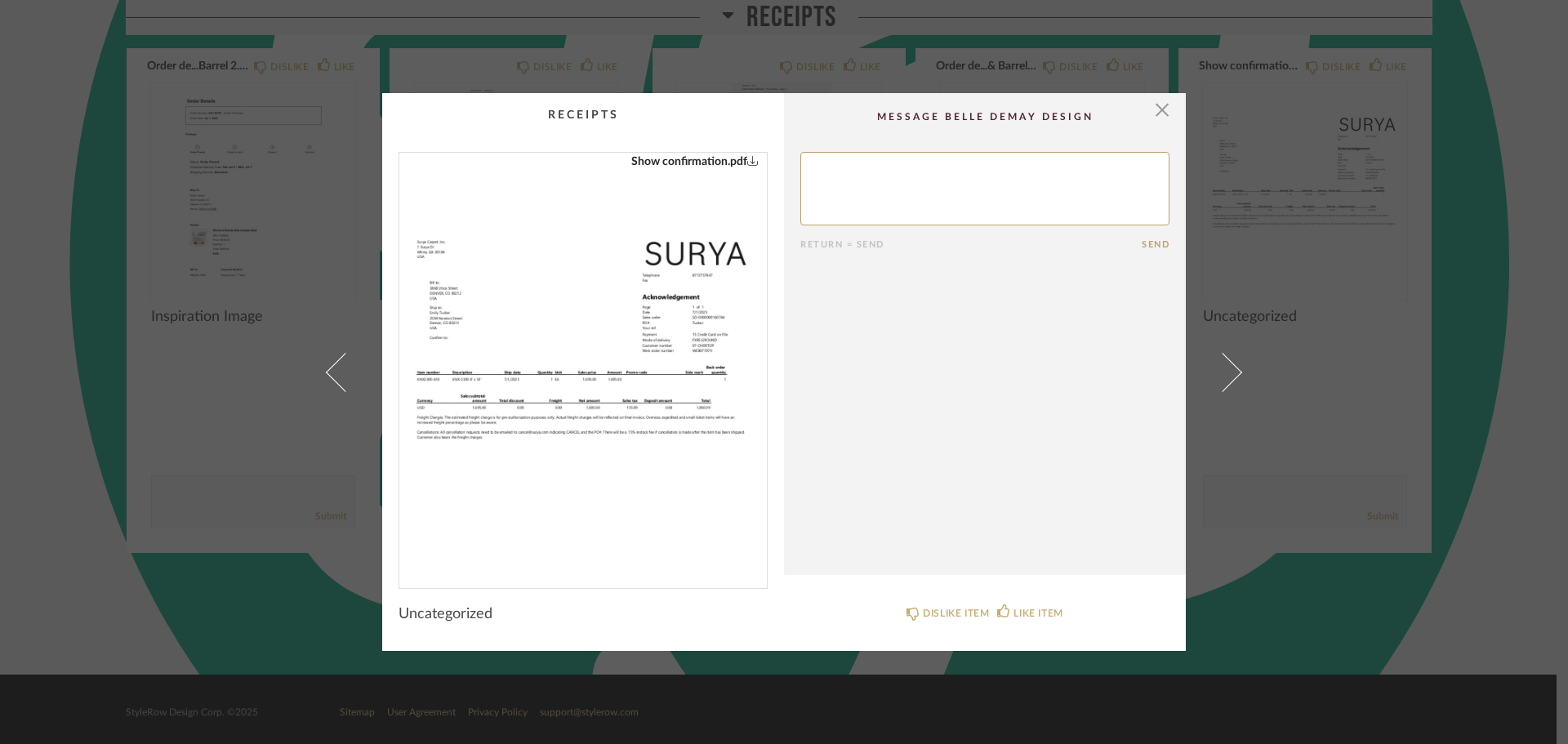 click at bounding box center [583, 363] 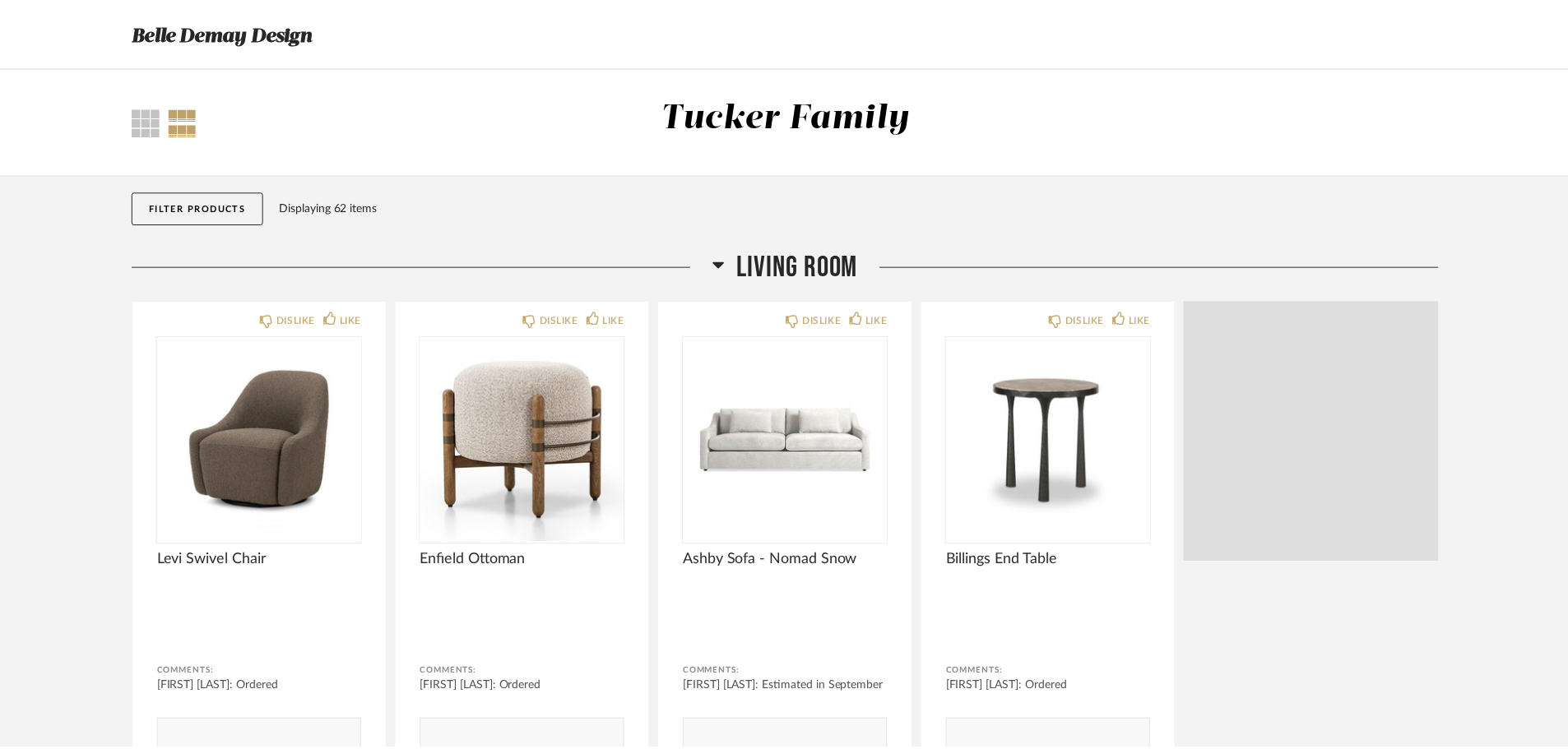 scroll, scrollTop: 6833, scrollLeft: 0, axis: vertical 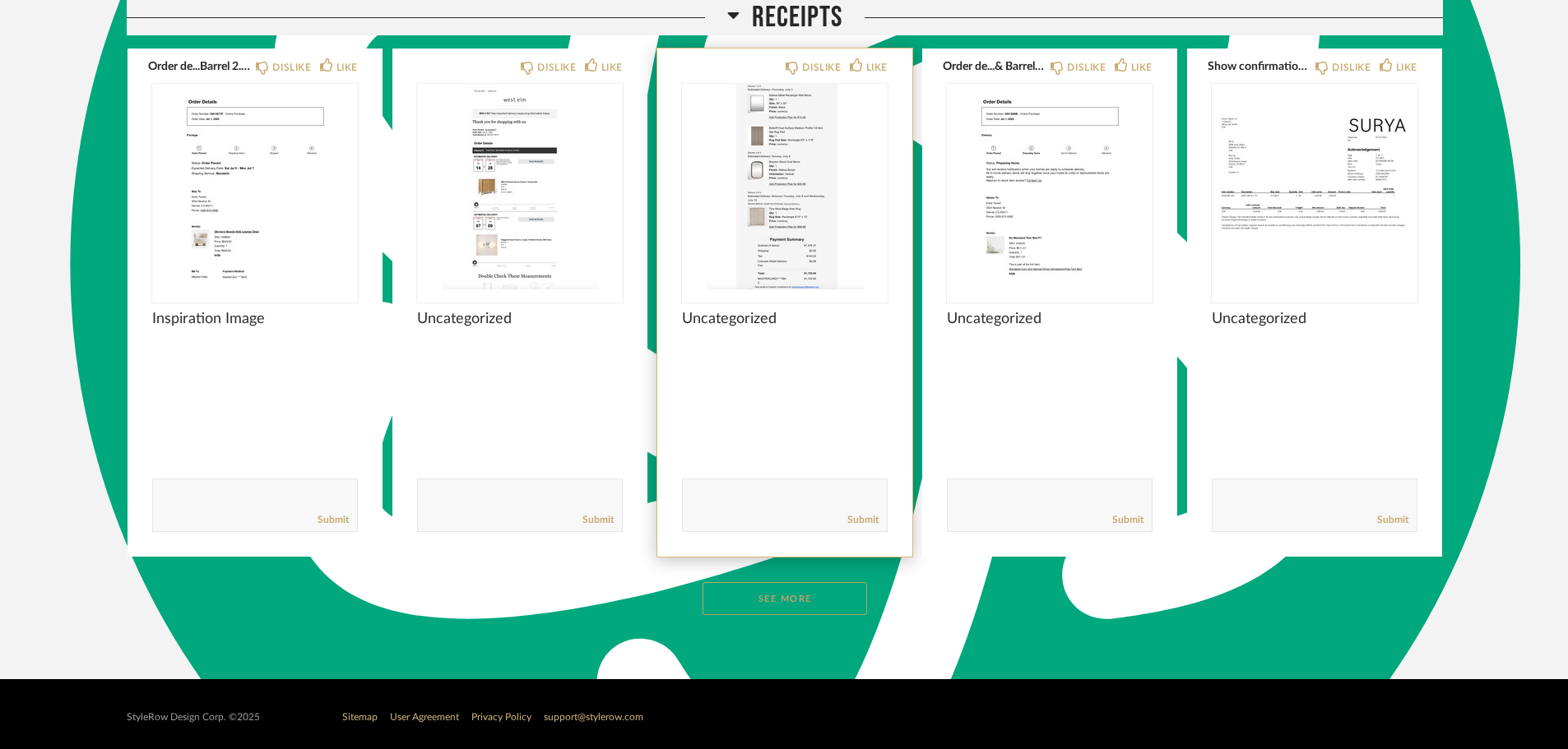click at bounding box center [785, 187] 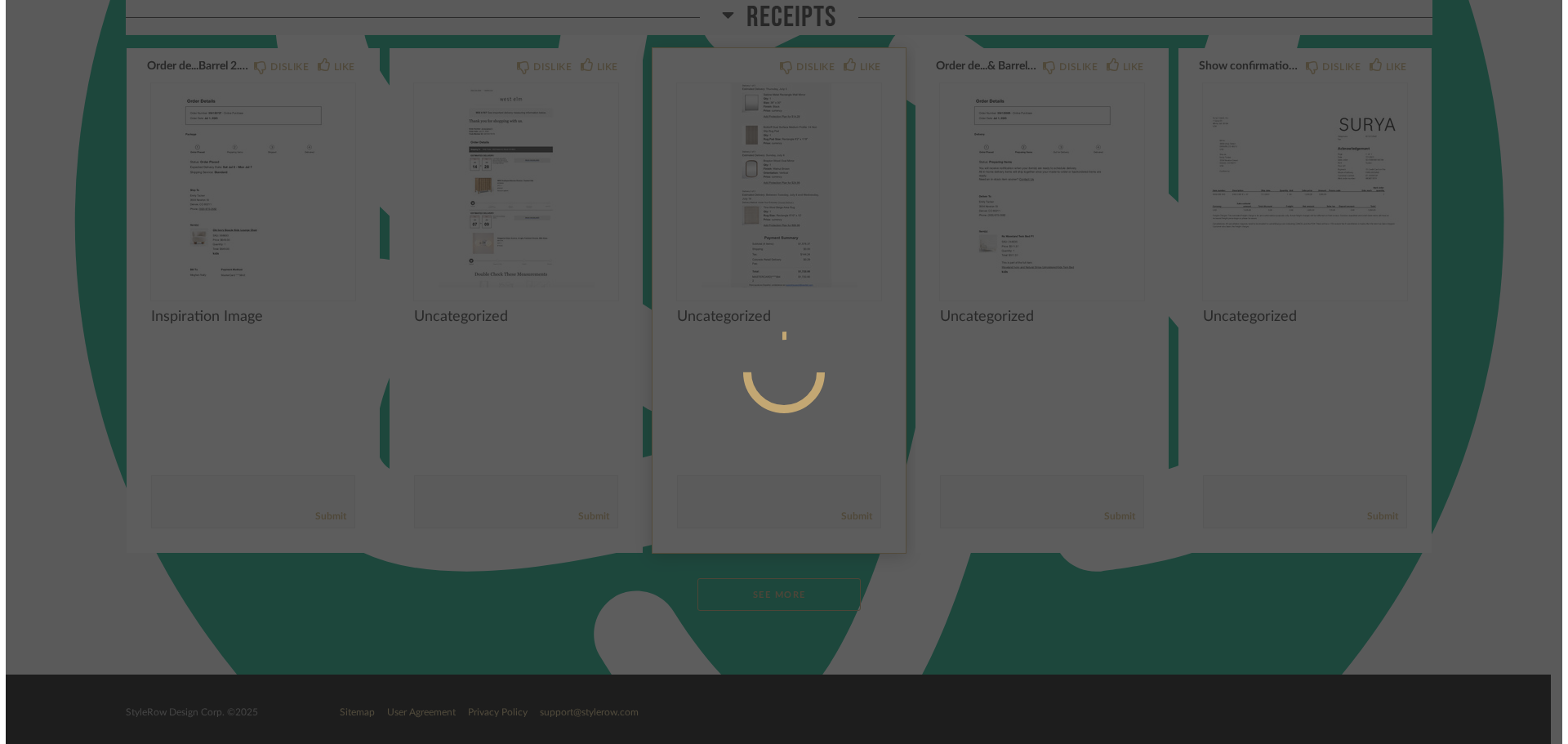 scroll, scrollTop: 0, scrollLeft: 0, axis: both 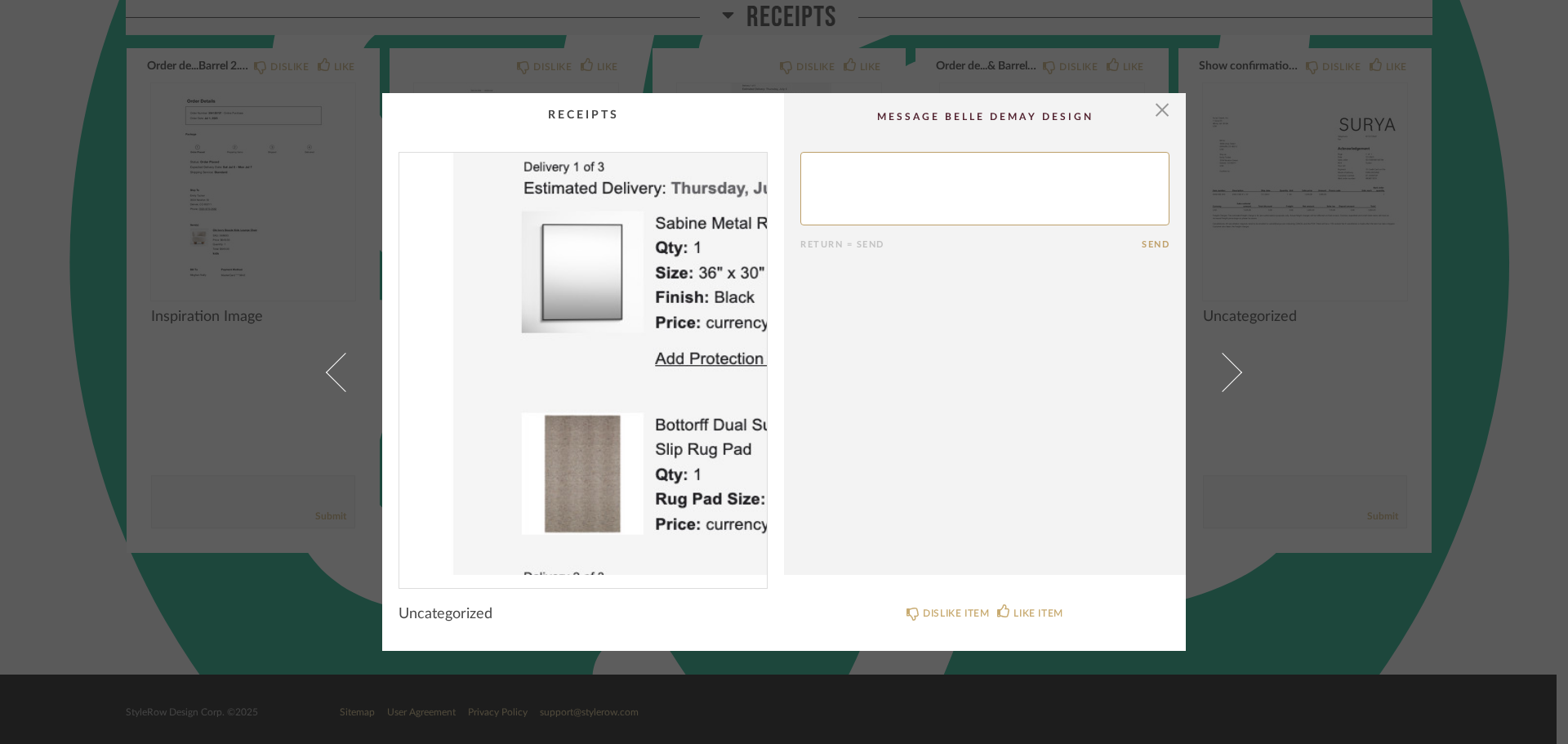 click at bounding box center [583, 363] 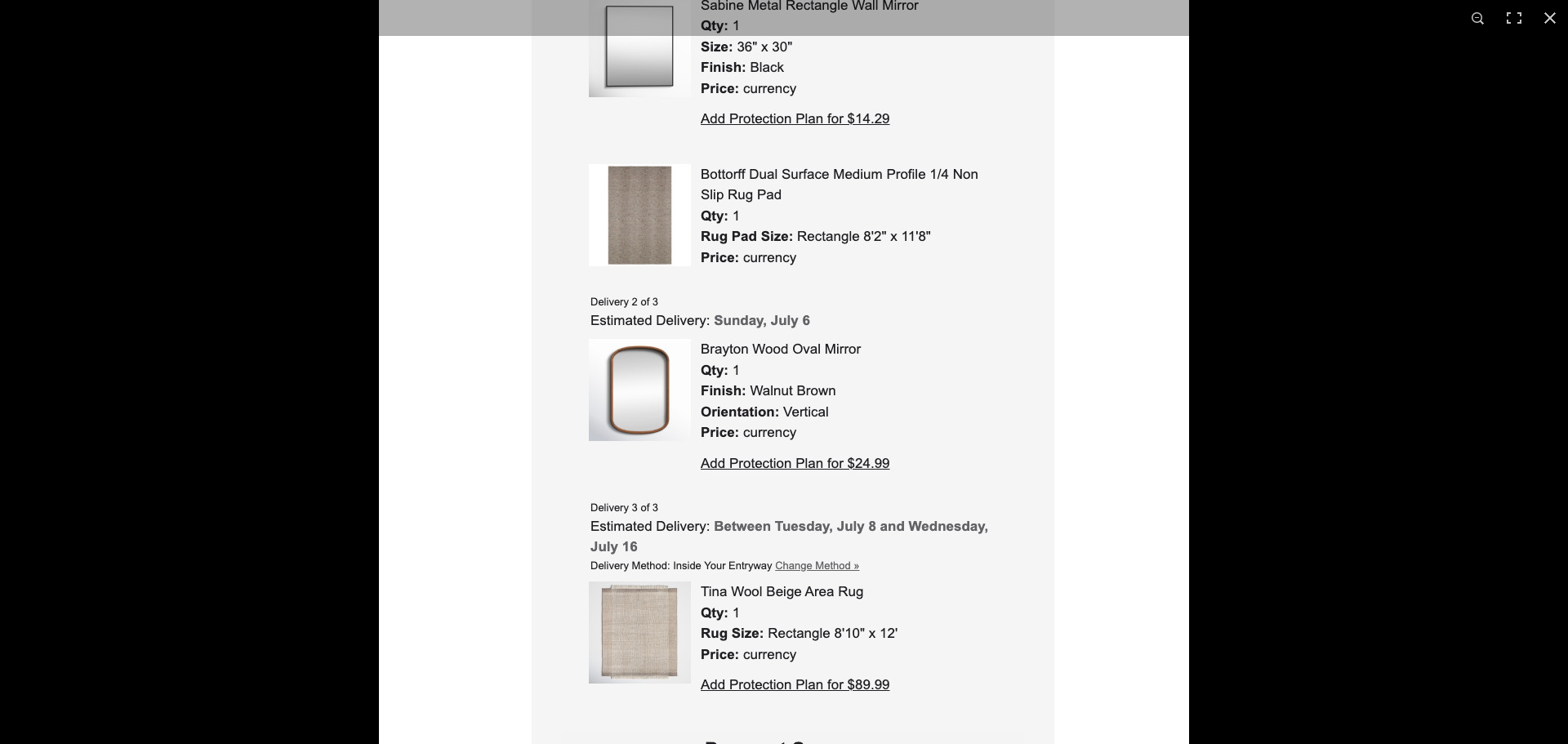 click at bounding box center [784, 372] 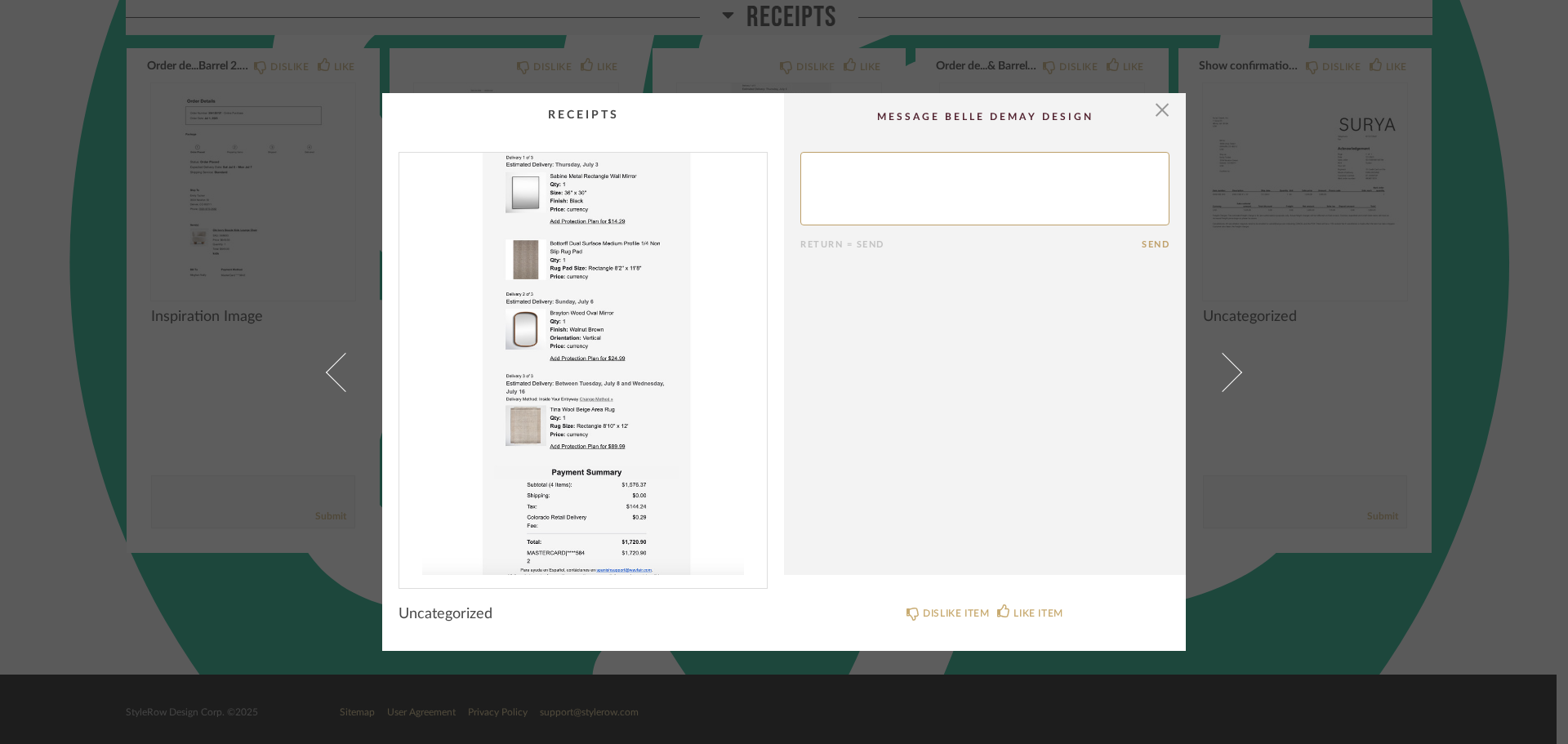 click on "×      Return = Send  Send  Uncategorized DISLIKE ITEM LIKE ITEM" at bounding box center (784, 372) 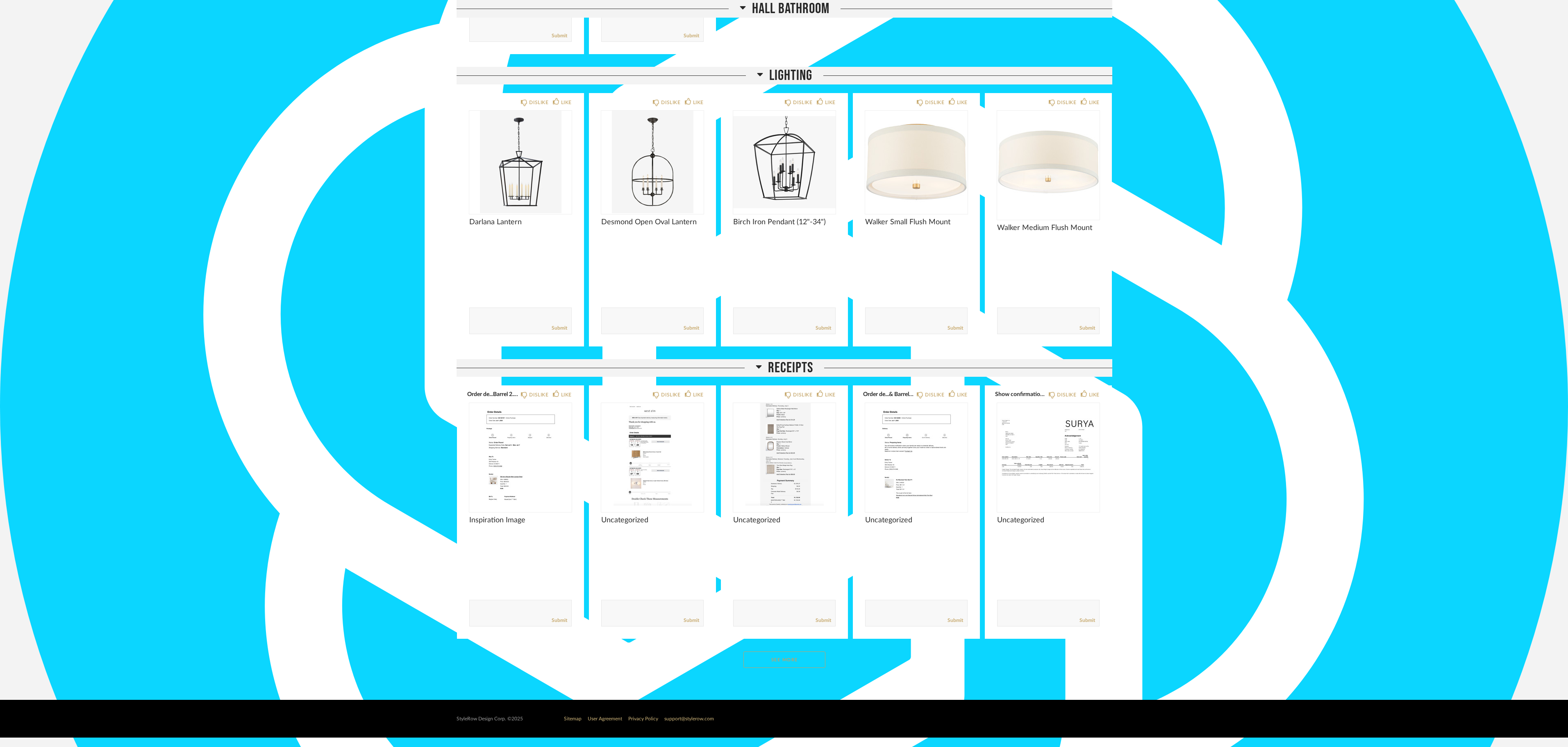 scroll, scrollTop: 3053, scrollLeft: 0, axis: vertical 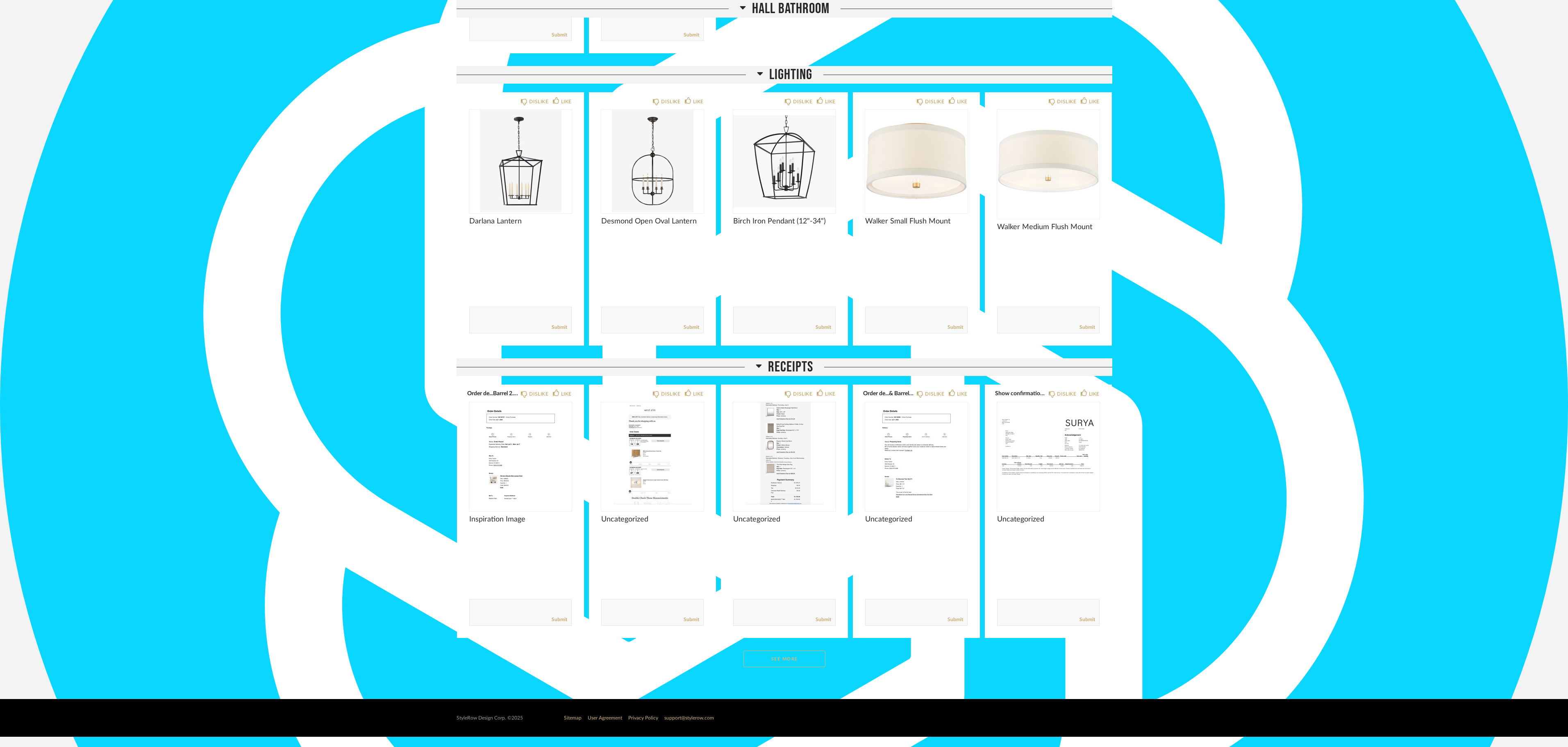 click on "See More" 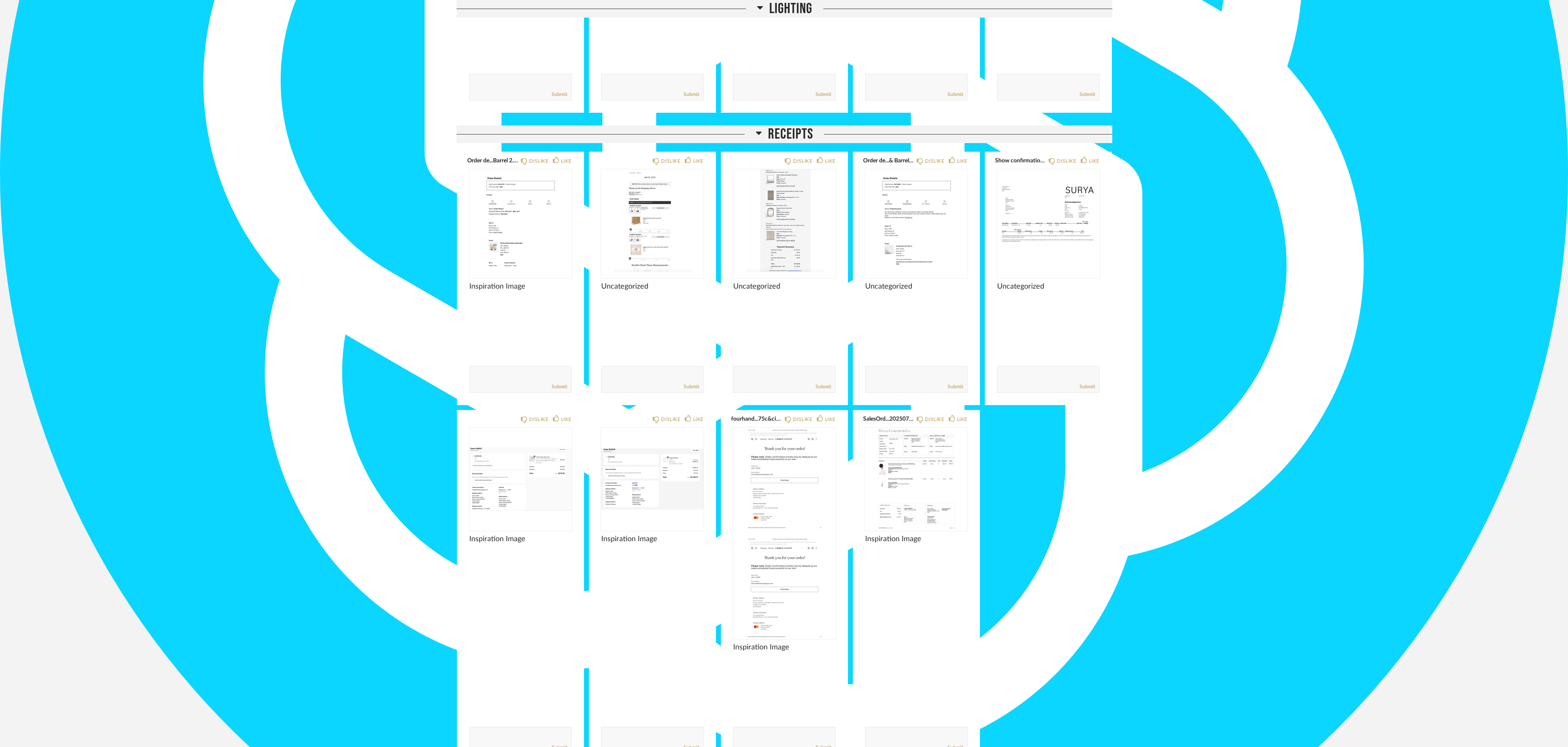 scroll, scrollTop: 3306, scrollLeft: 0, axis: vertical 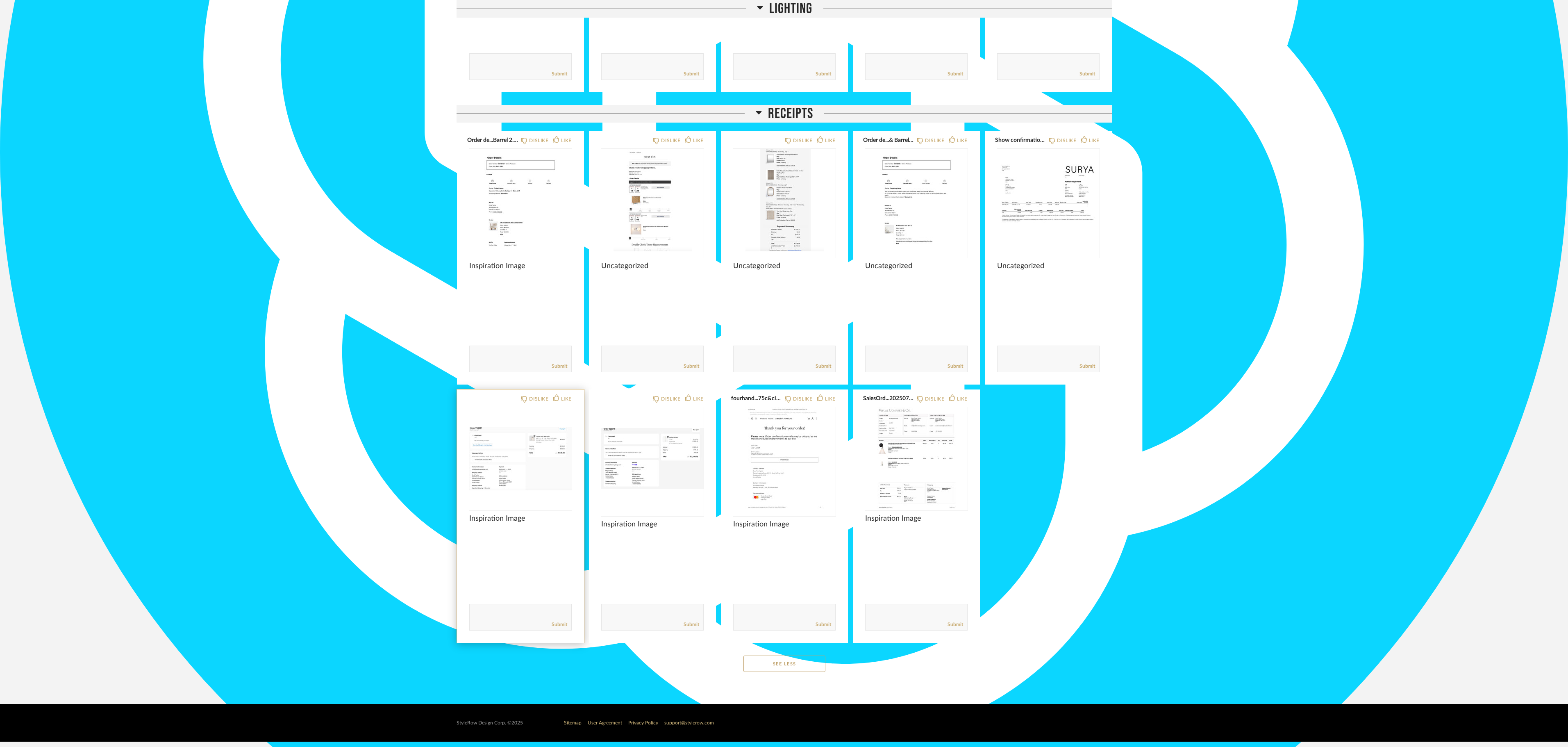 click on "Inspiration Image" 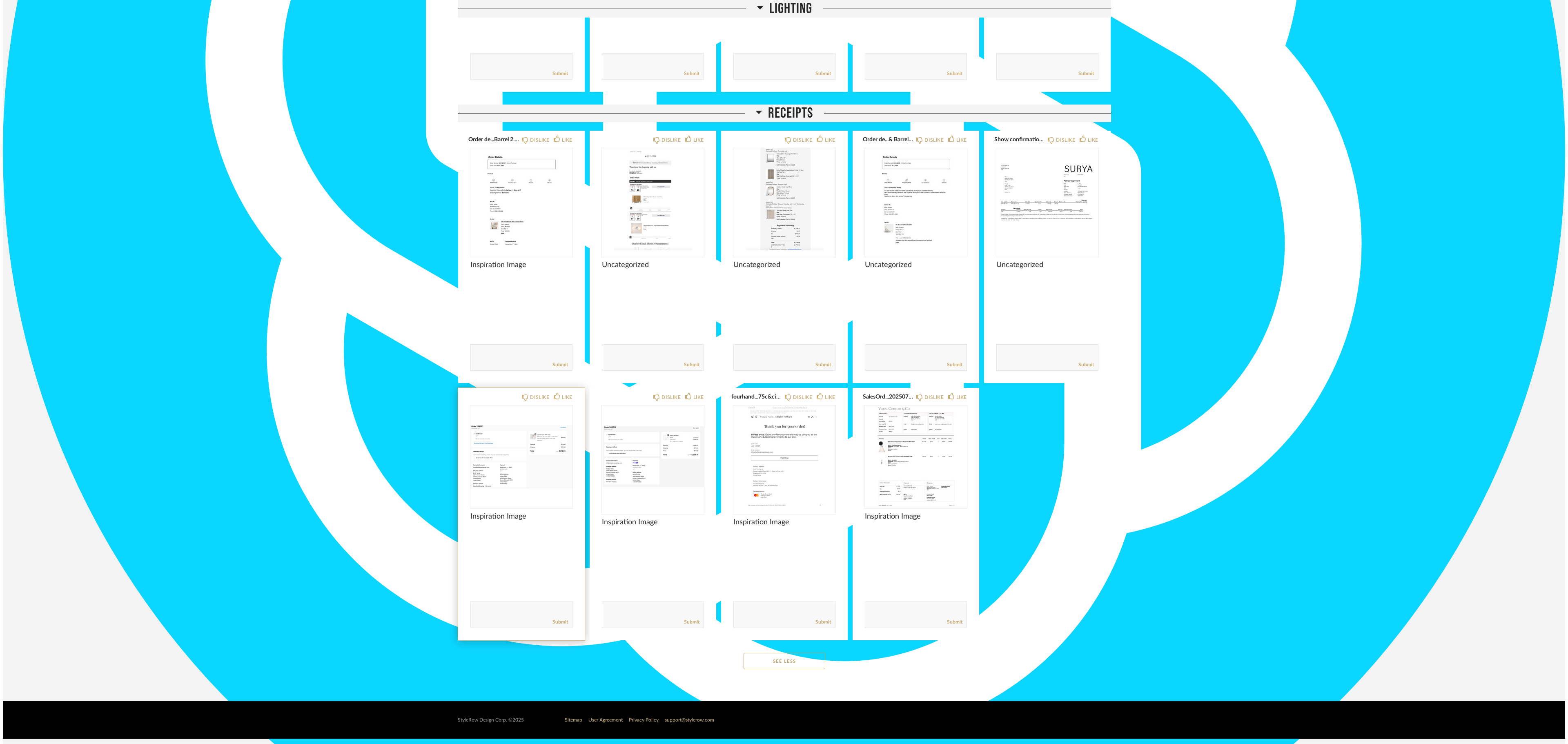 scroll, scrollTop: 0, scrollLeft: 0, axis: both 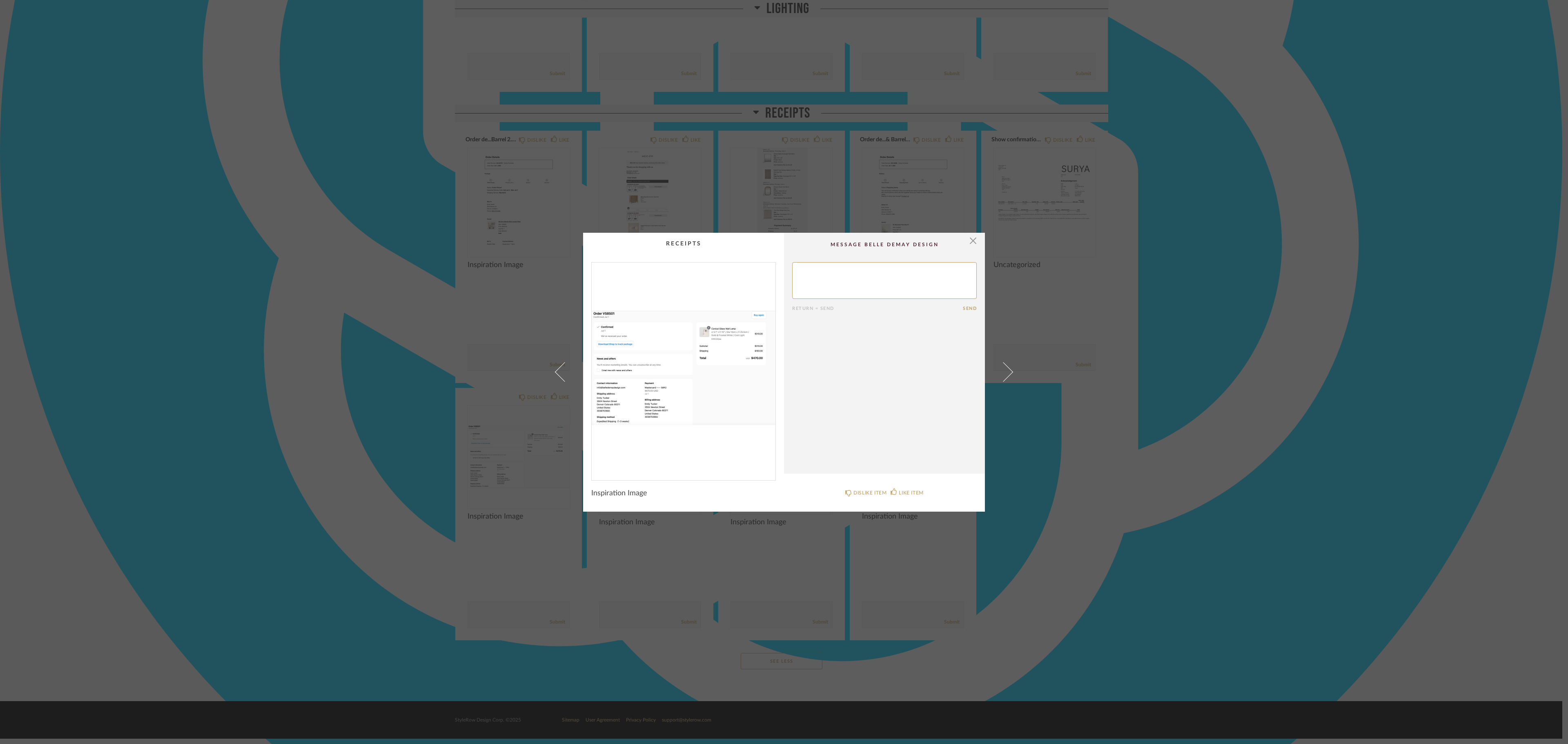 click at bounding box center [684, 368] 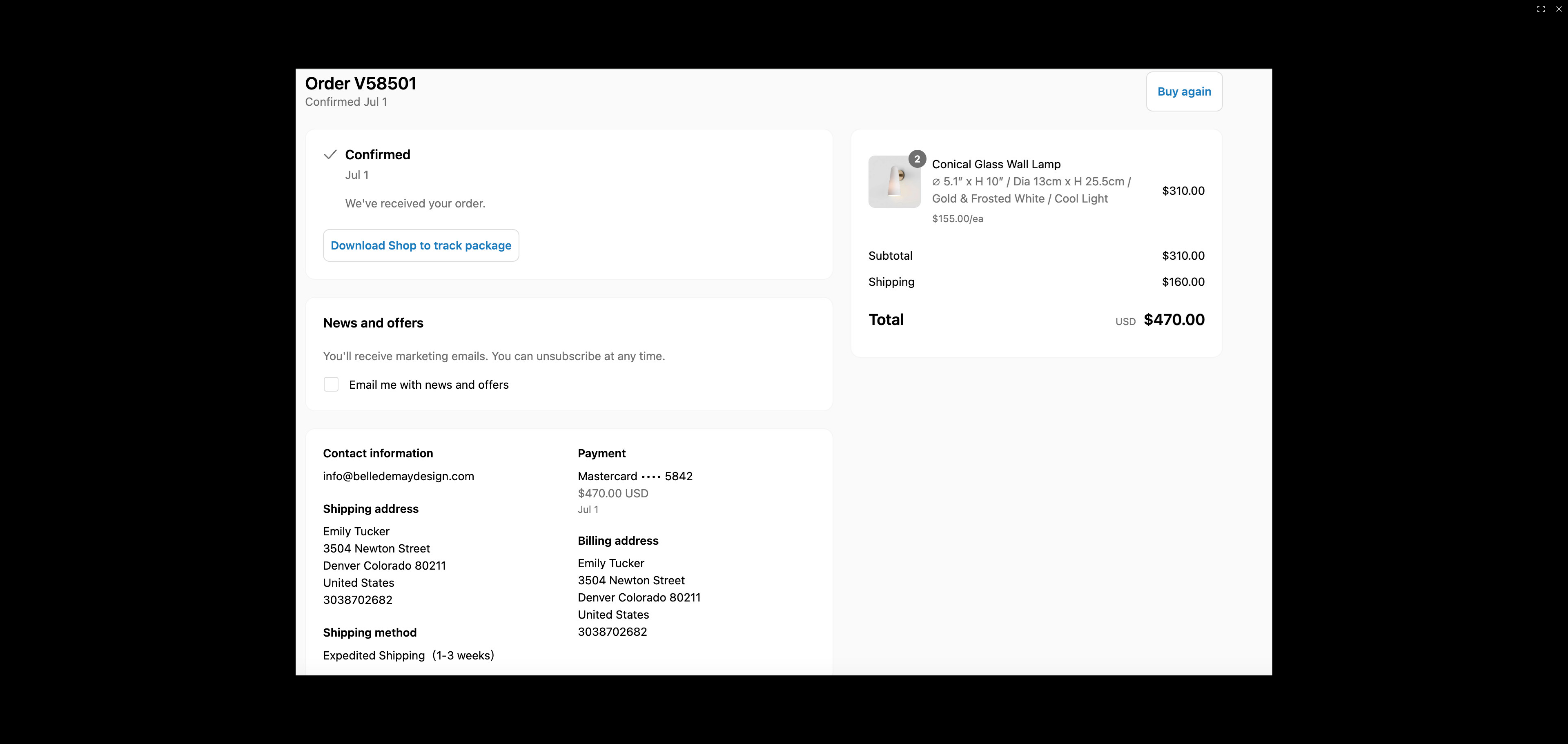 click at bounding box center (784, 372) 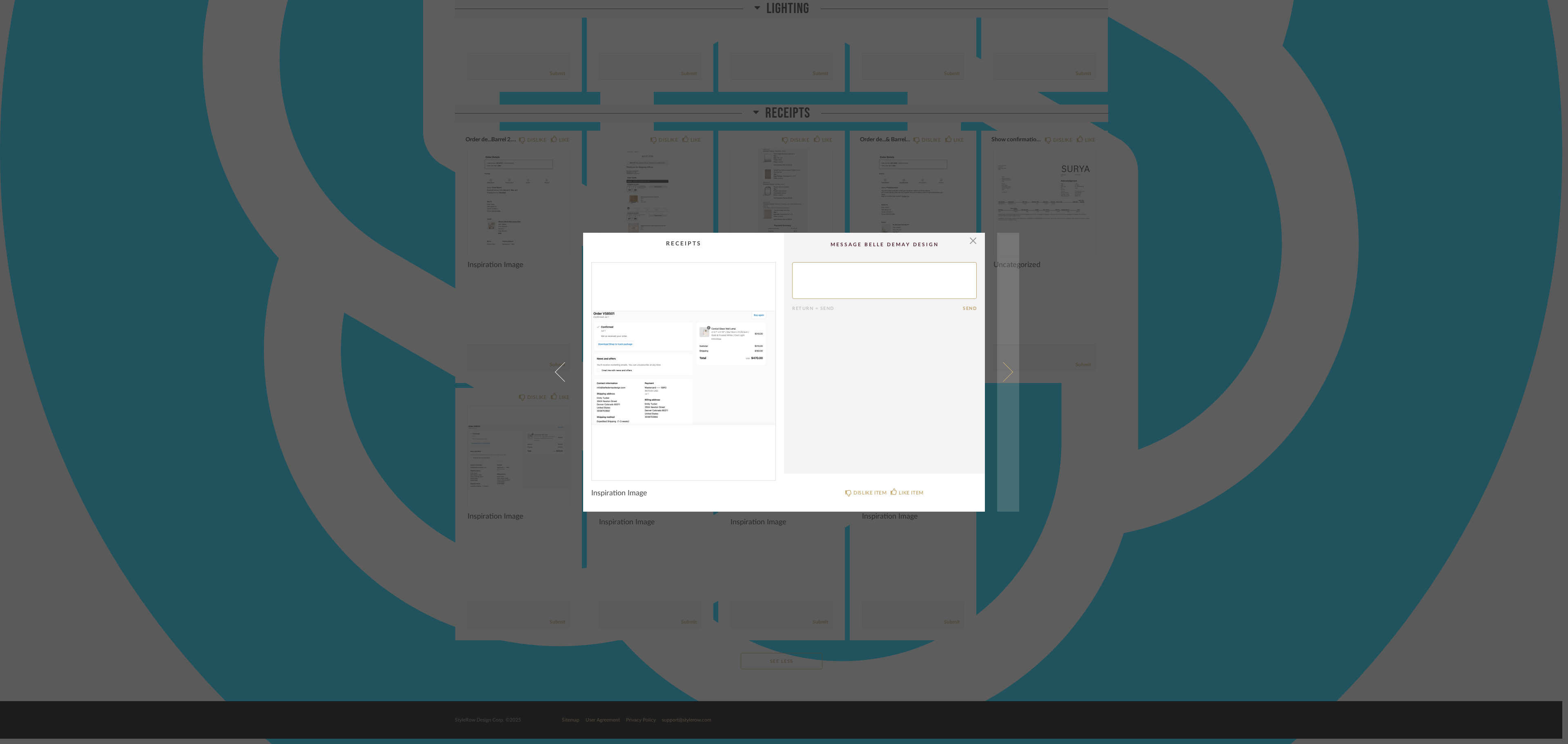 click at bounding box center (1003, 372) 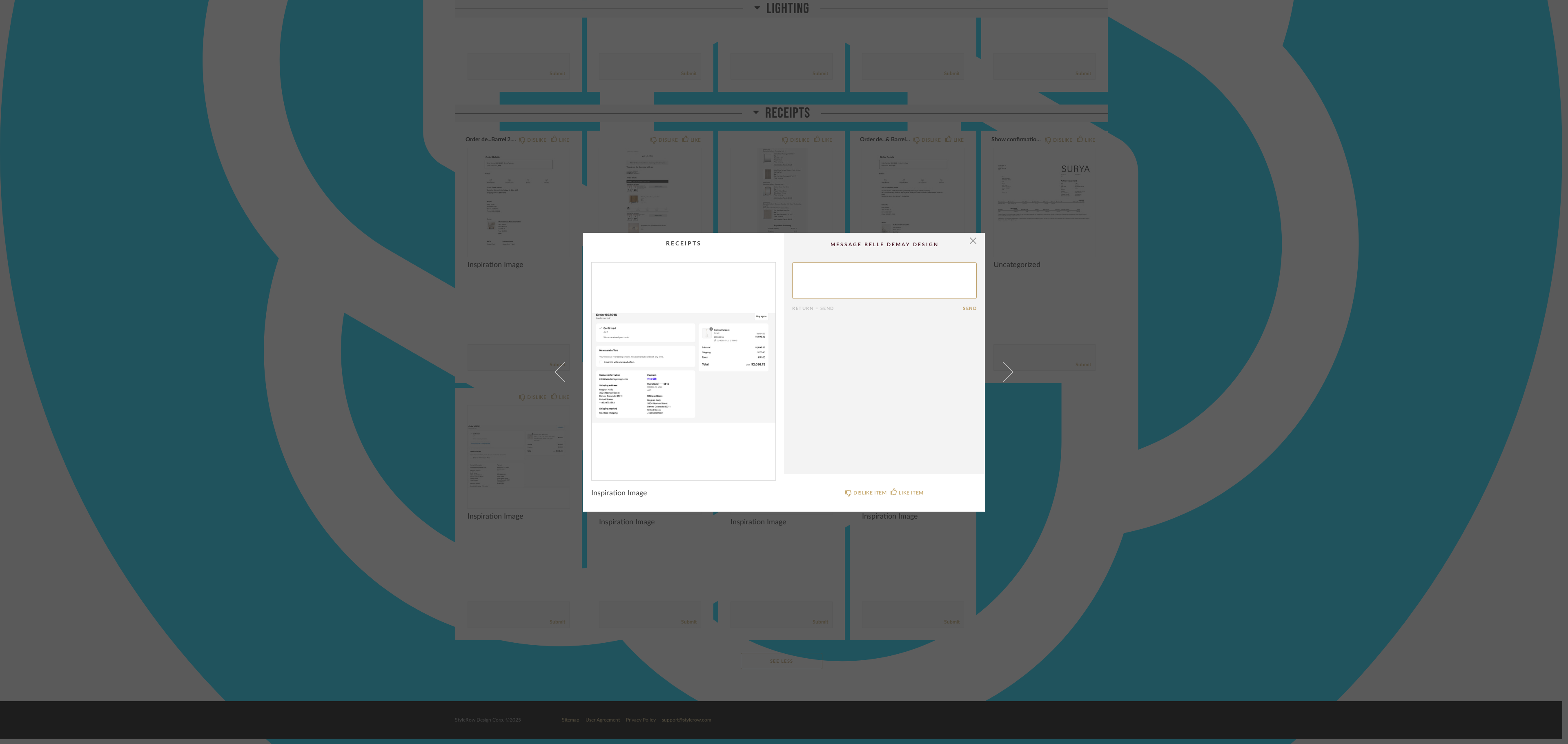 click at bounding box center (1003, 372) 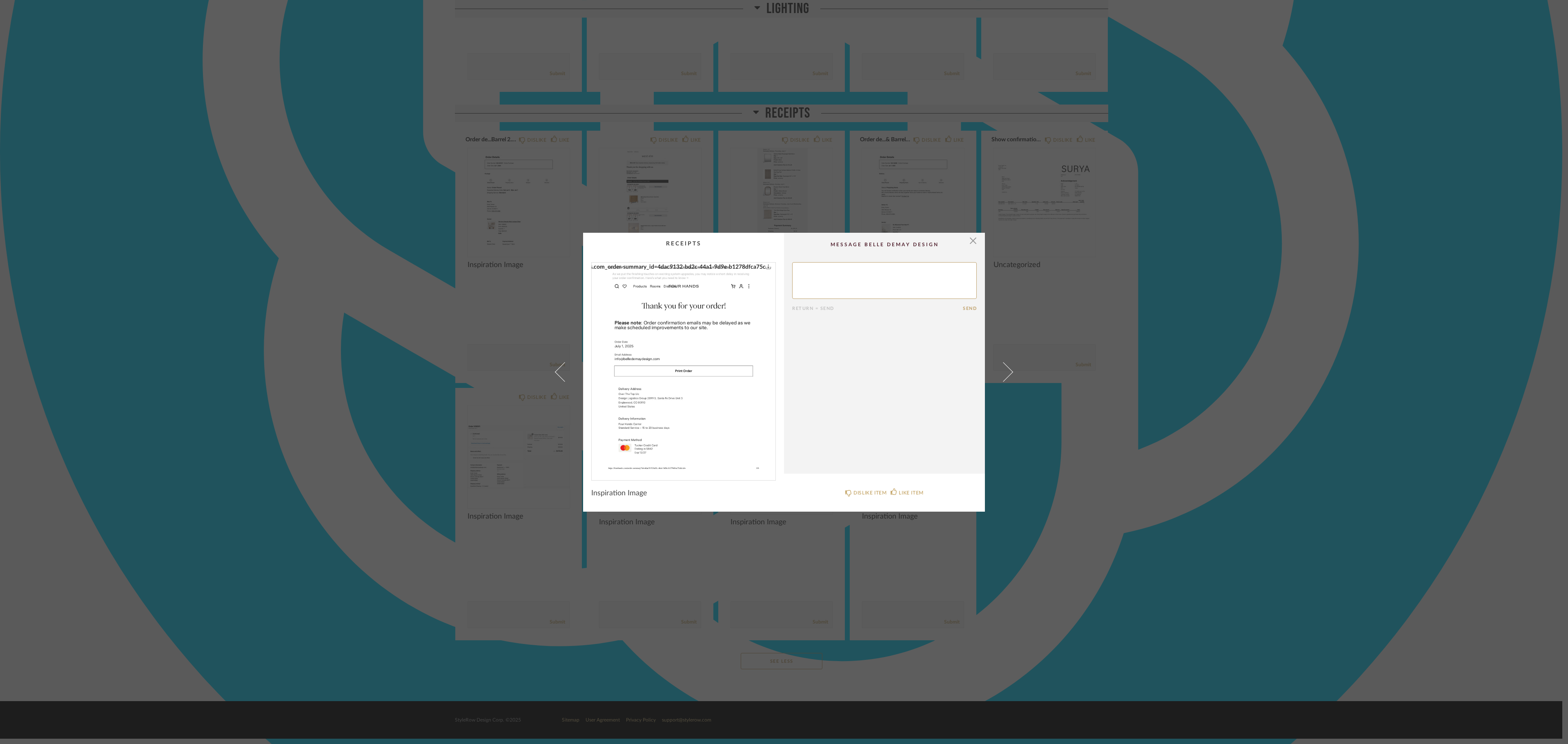 click at bounding box center [1003, 372] 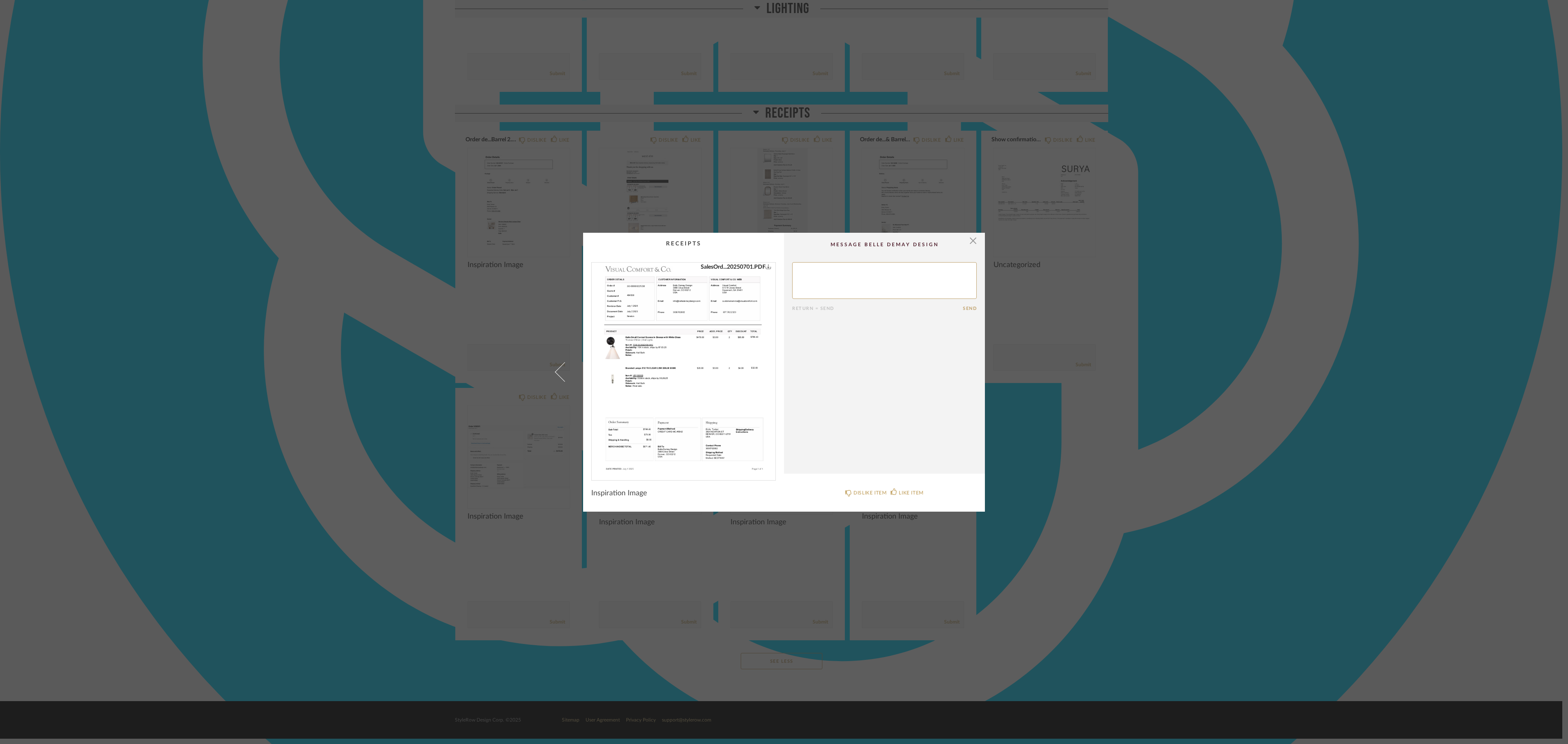click on "×  SalesOrd...20250701.PDF       Return = Send  Send  Inspiration Image DISLIKE ITEM LIKE ITEM" at bounding box center [784, 372] 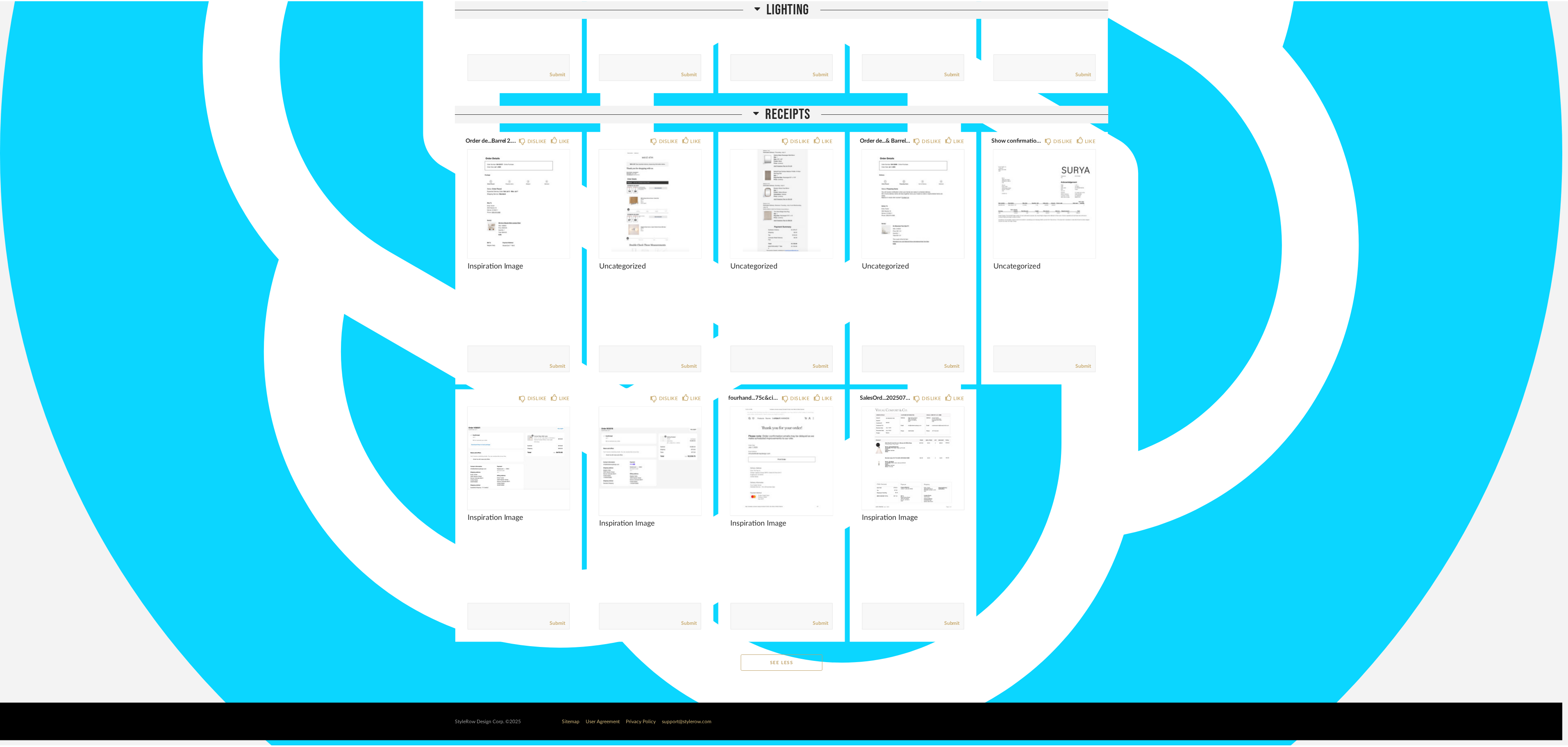scroll, scrollTop: 3306, scrollLeft: 0, axis: vertical 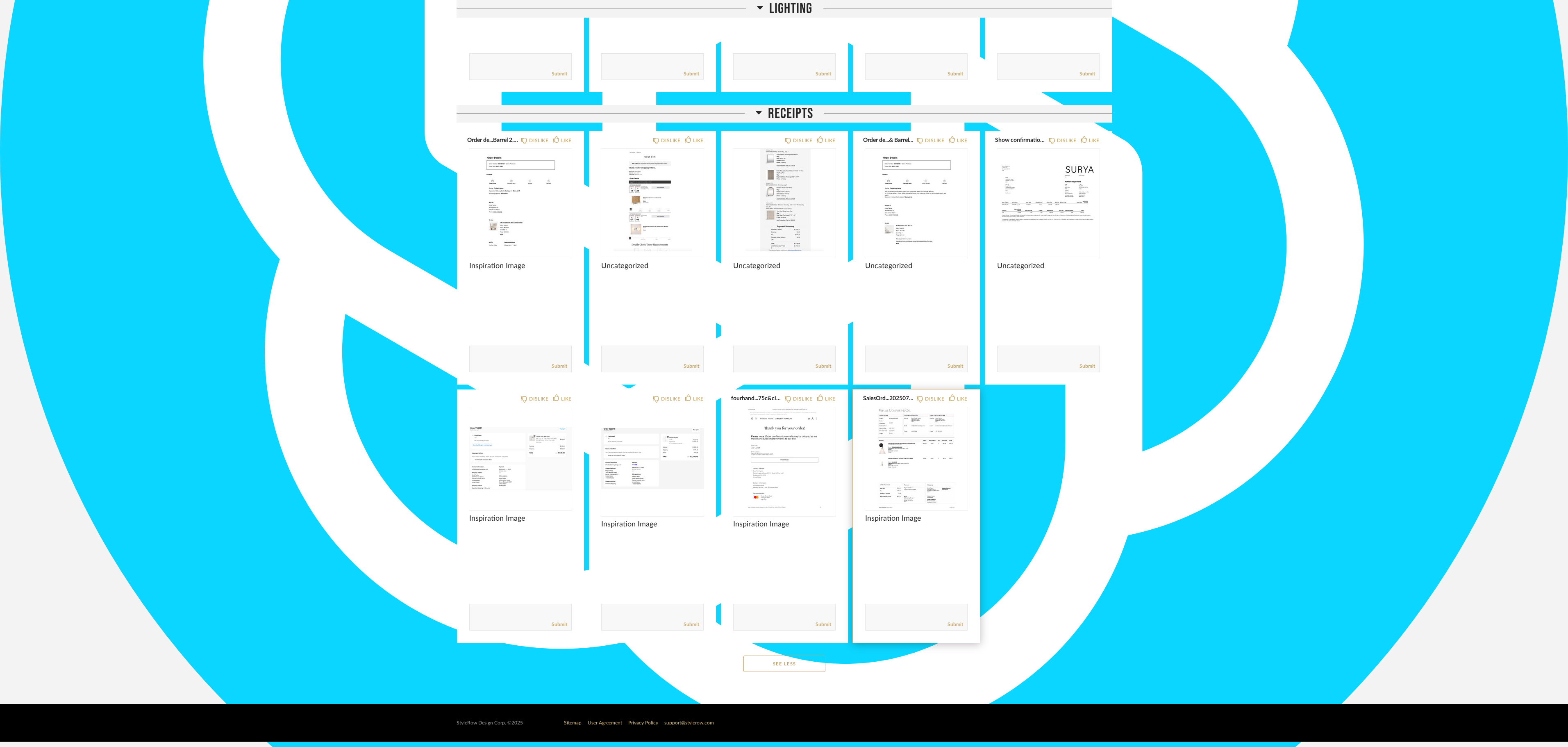 click 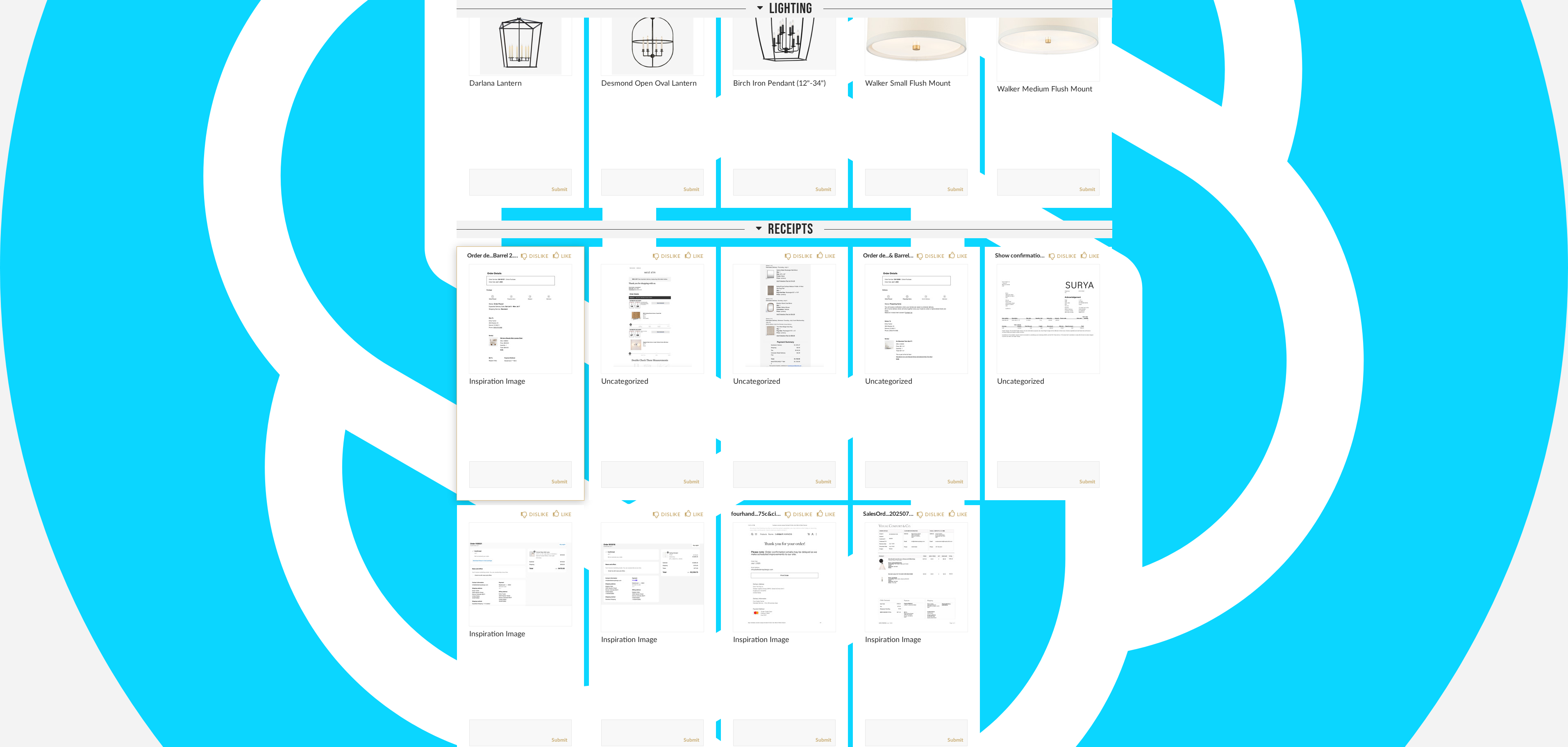 scroll, scrollTop: 3204, scrollLeft: 0, axis: vertical 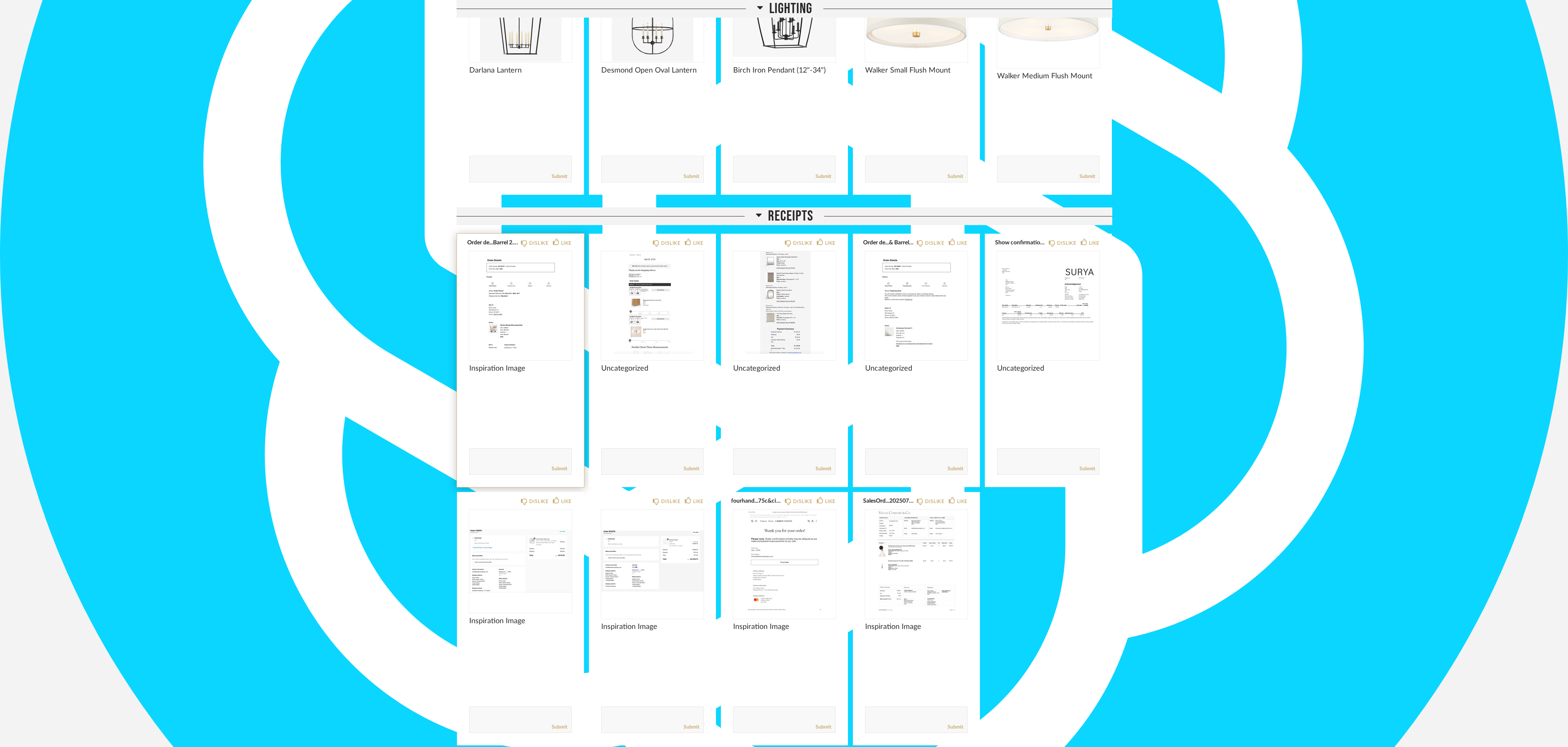 click at bounding box center [520, 303] 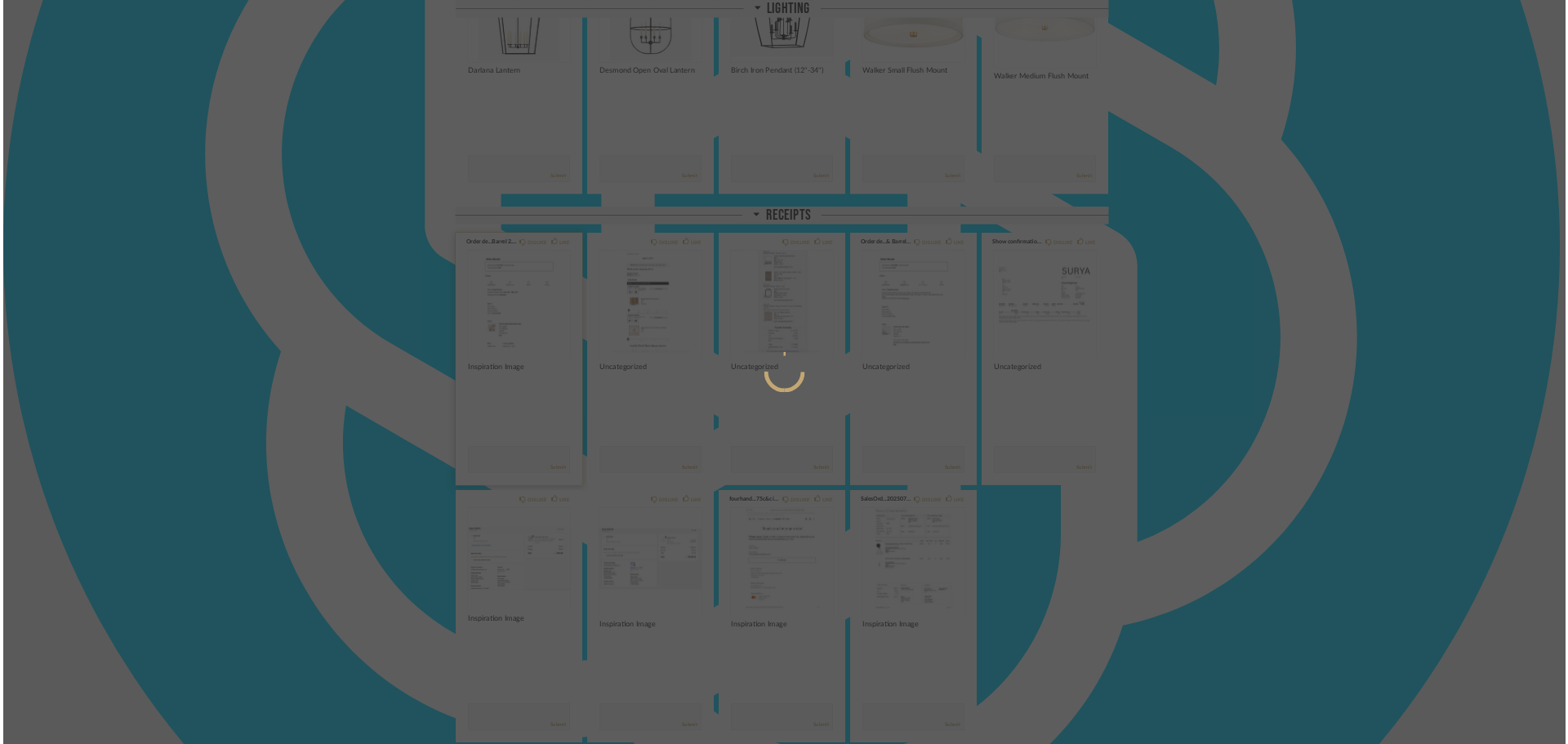 scroll, scrollTop: 0, scrollLeft: 0, axis: both 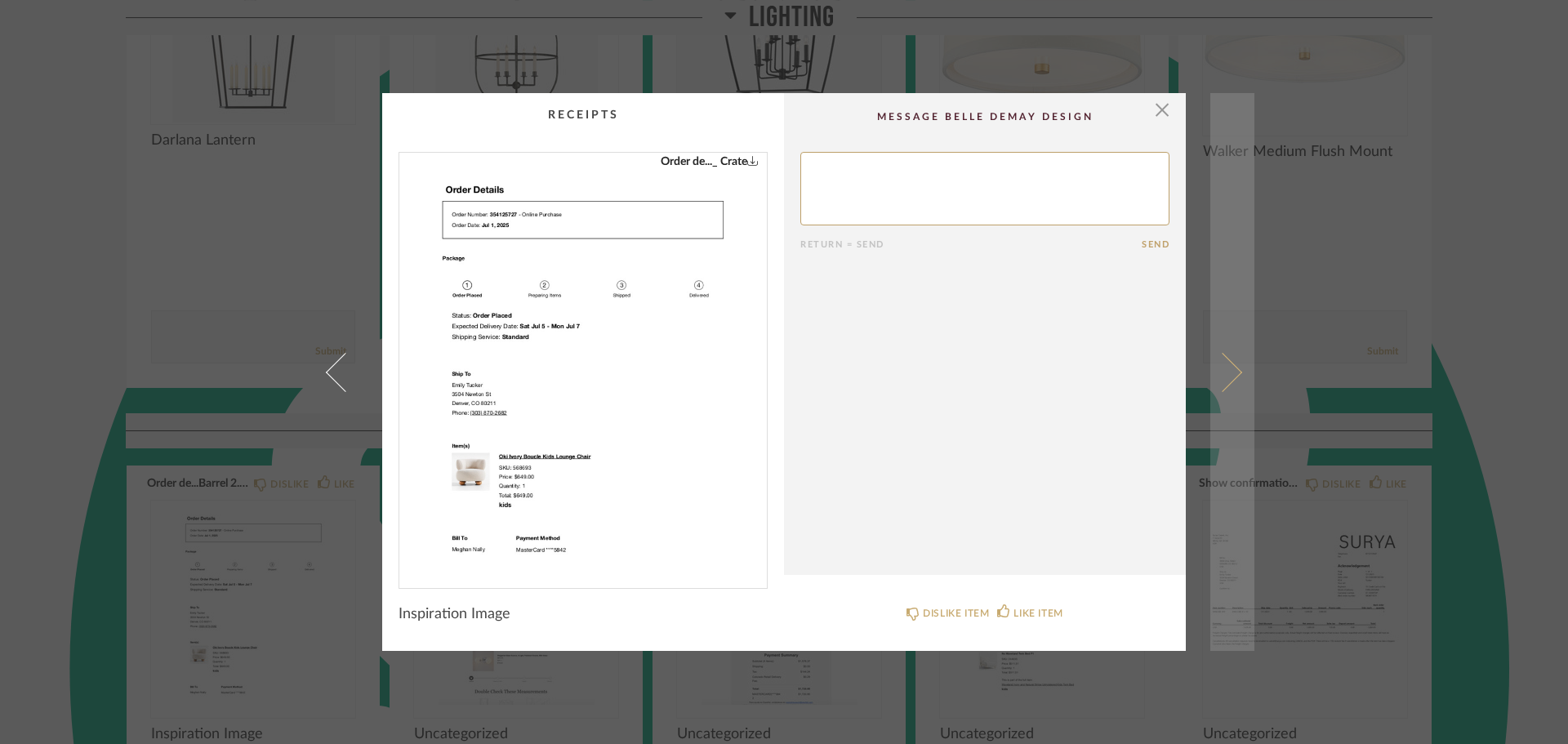 click at bounding box center (1232, 372) 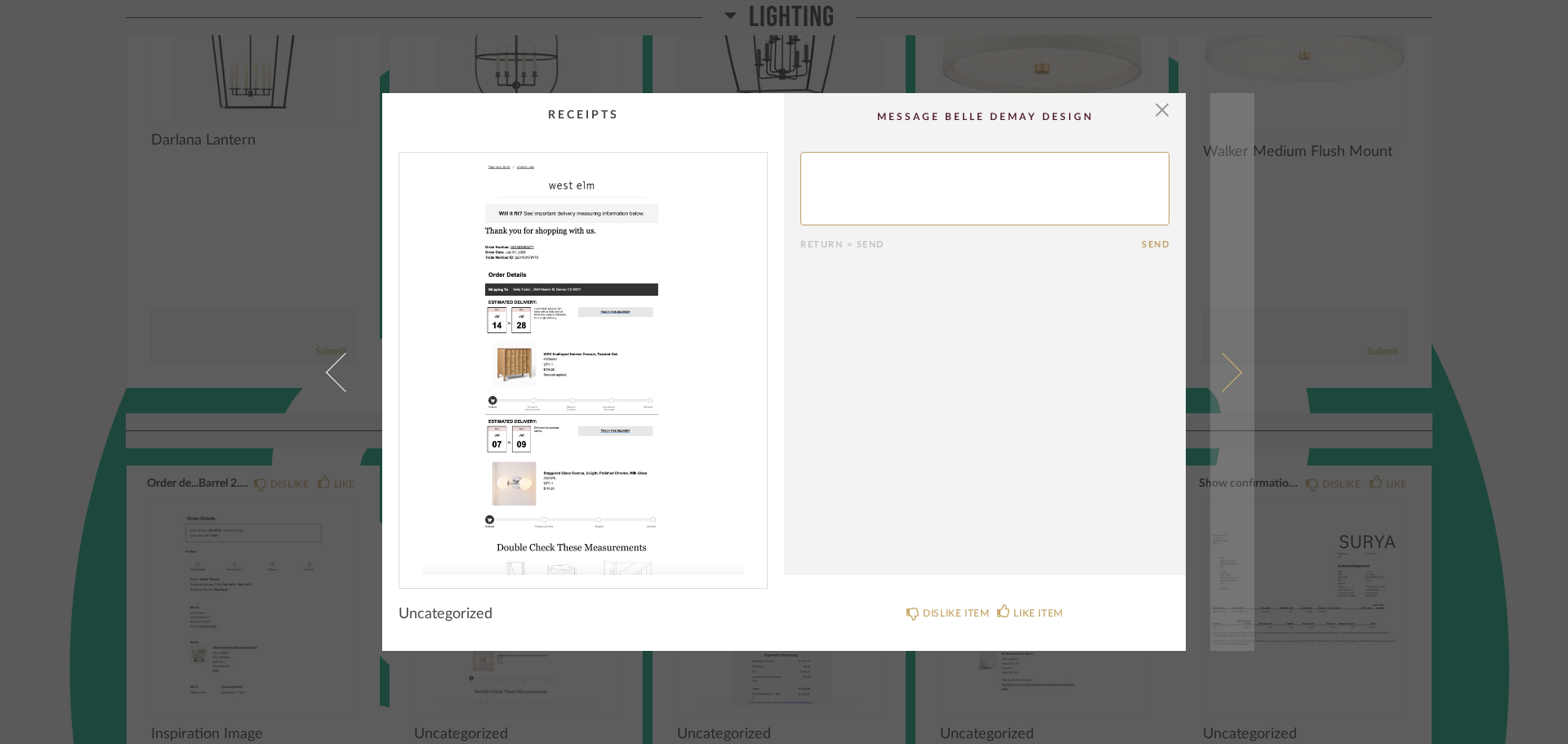 click at bounding box center (1232, 372) 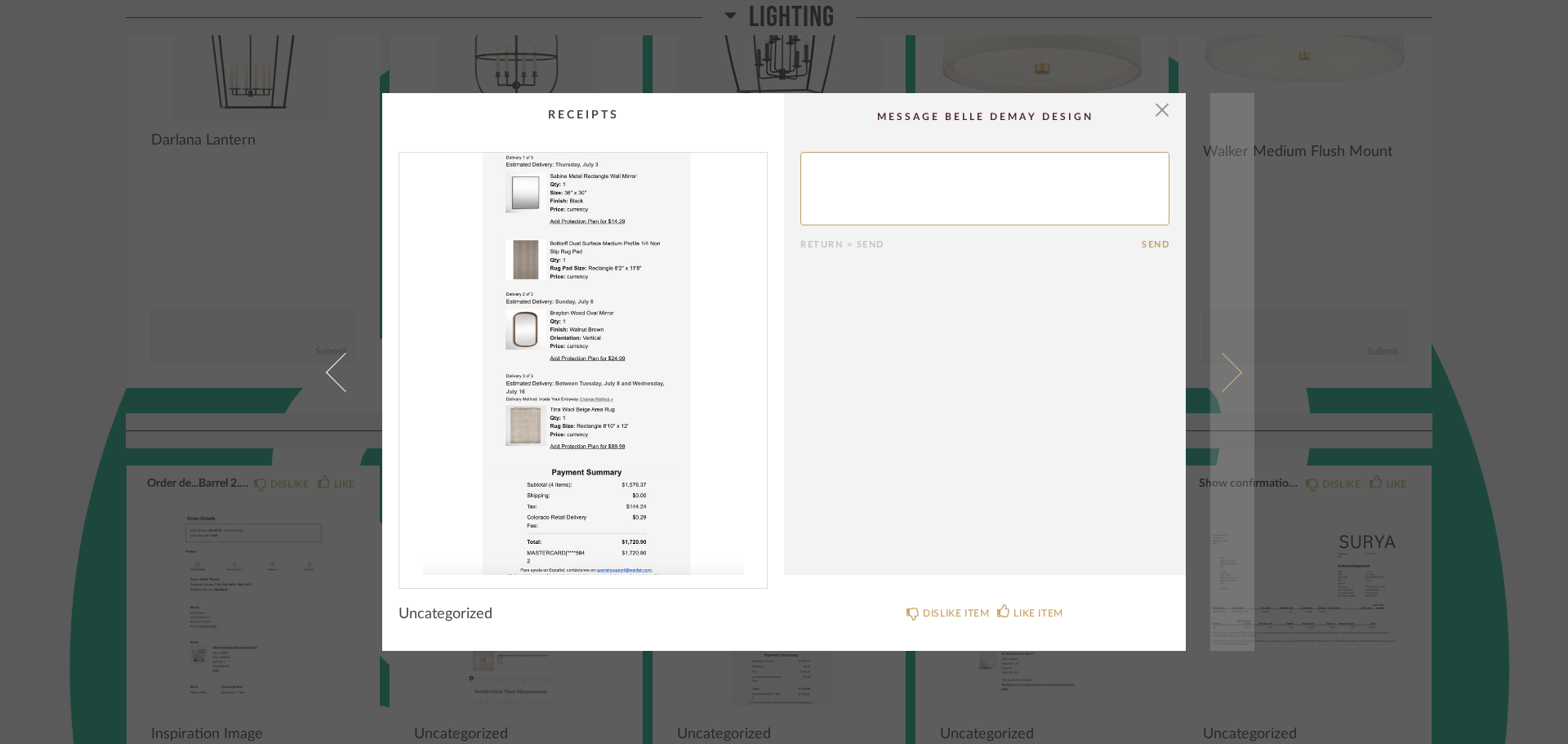 click at bounding box center (1223, 372) 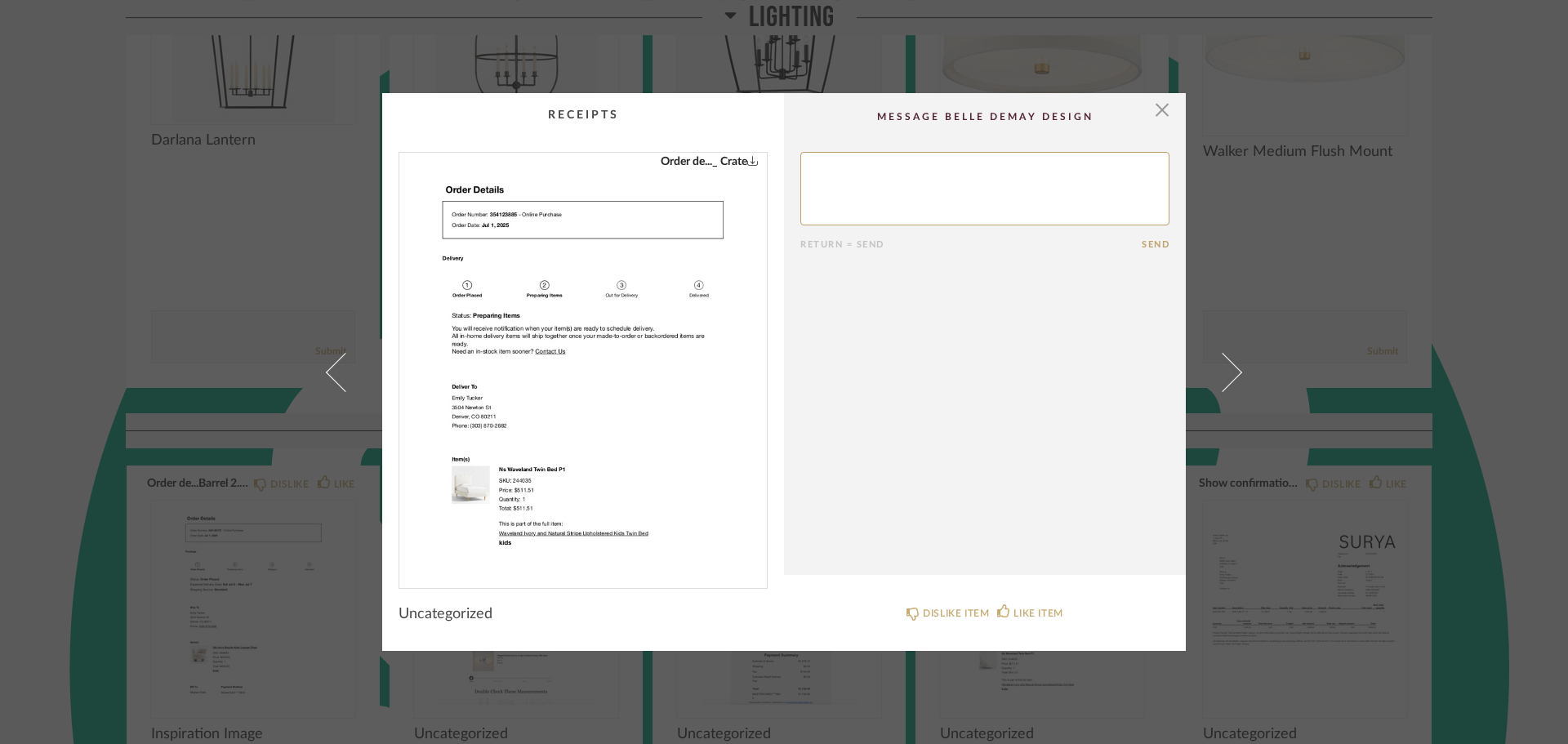 click at bounding box center (1223, 372) 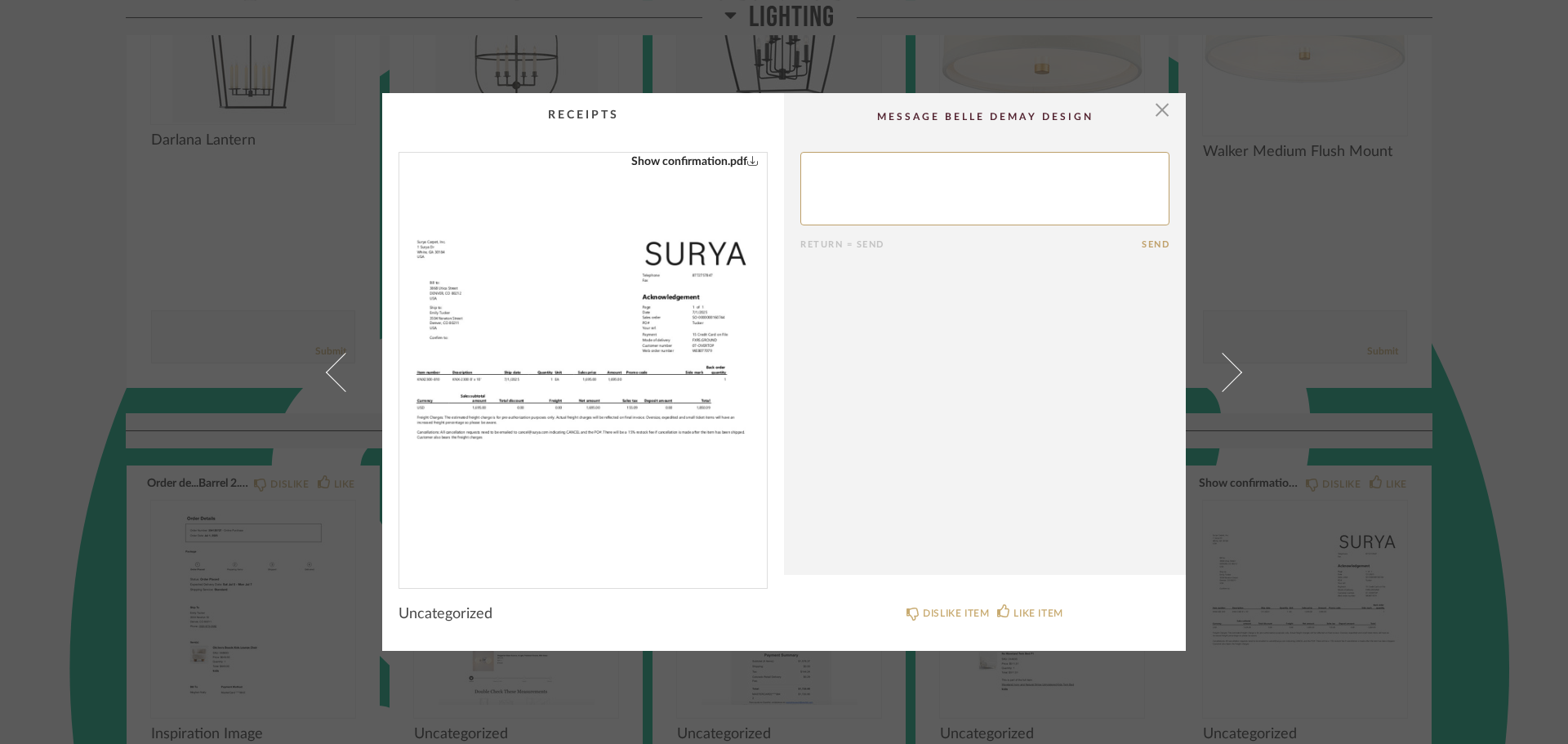 click at bounding box center [1223, 372] 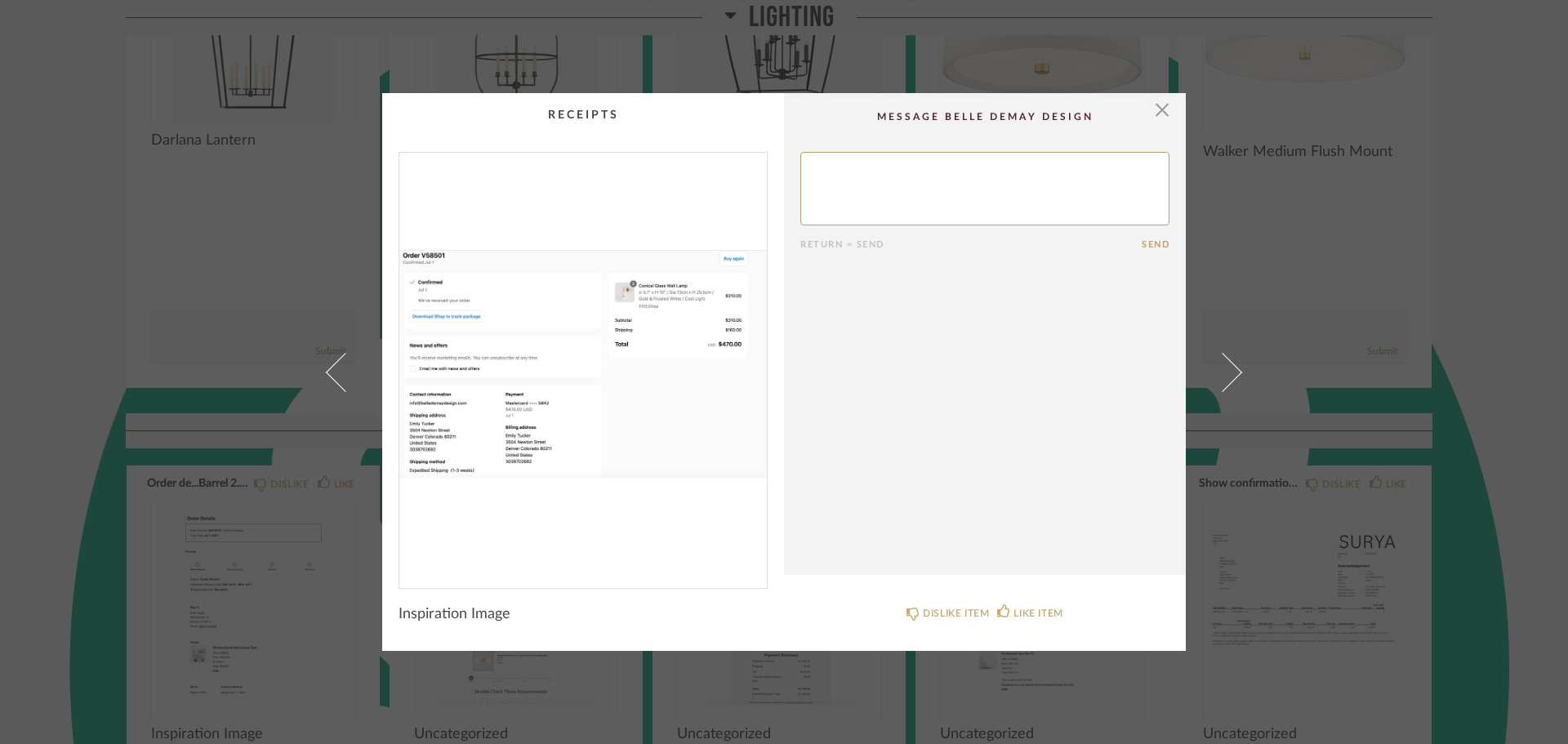 click at bounding box center (1223, 372) 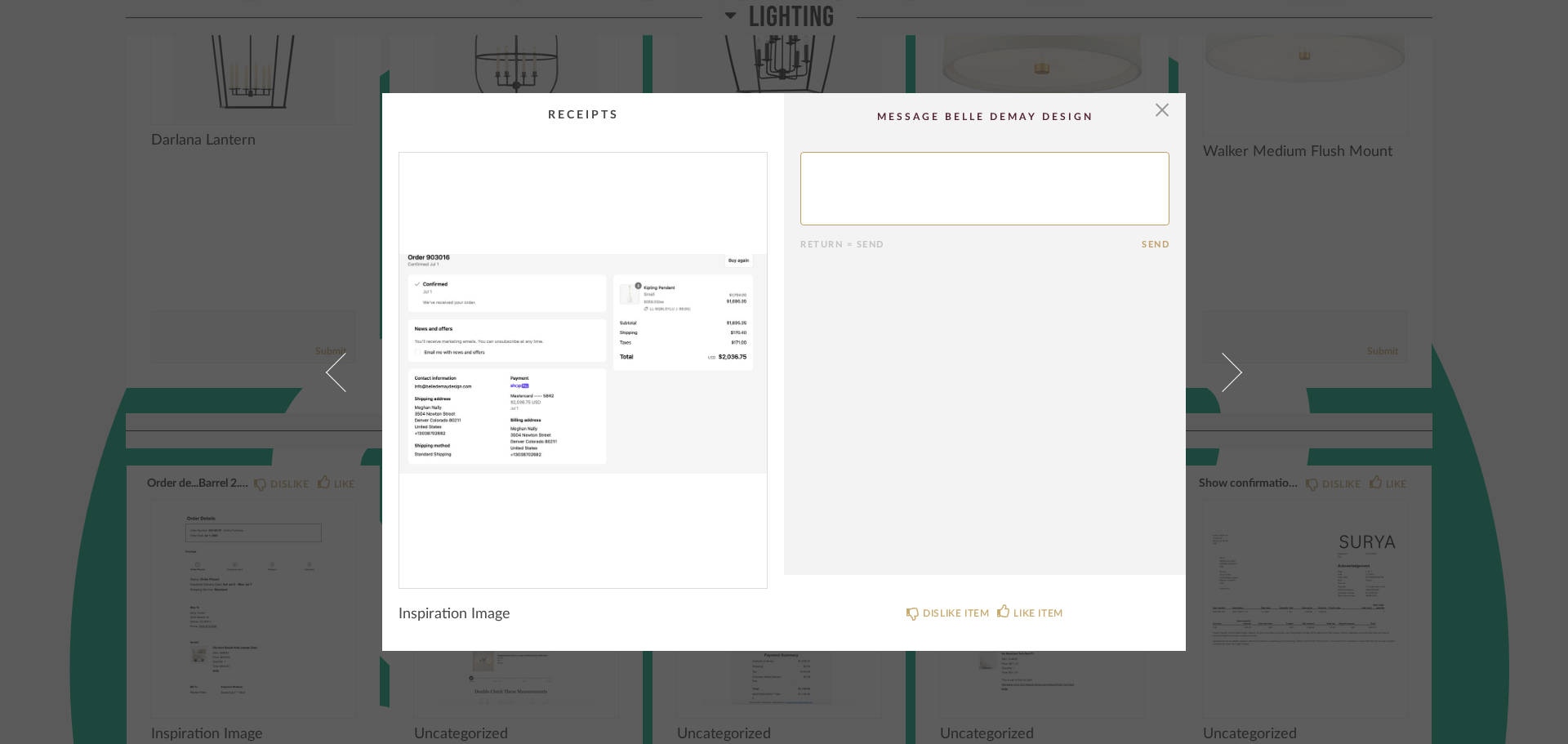 click at bounding box center (1223, 372) 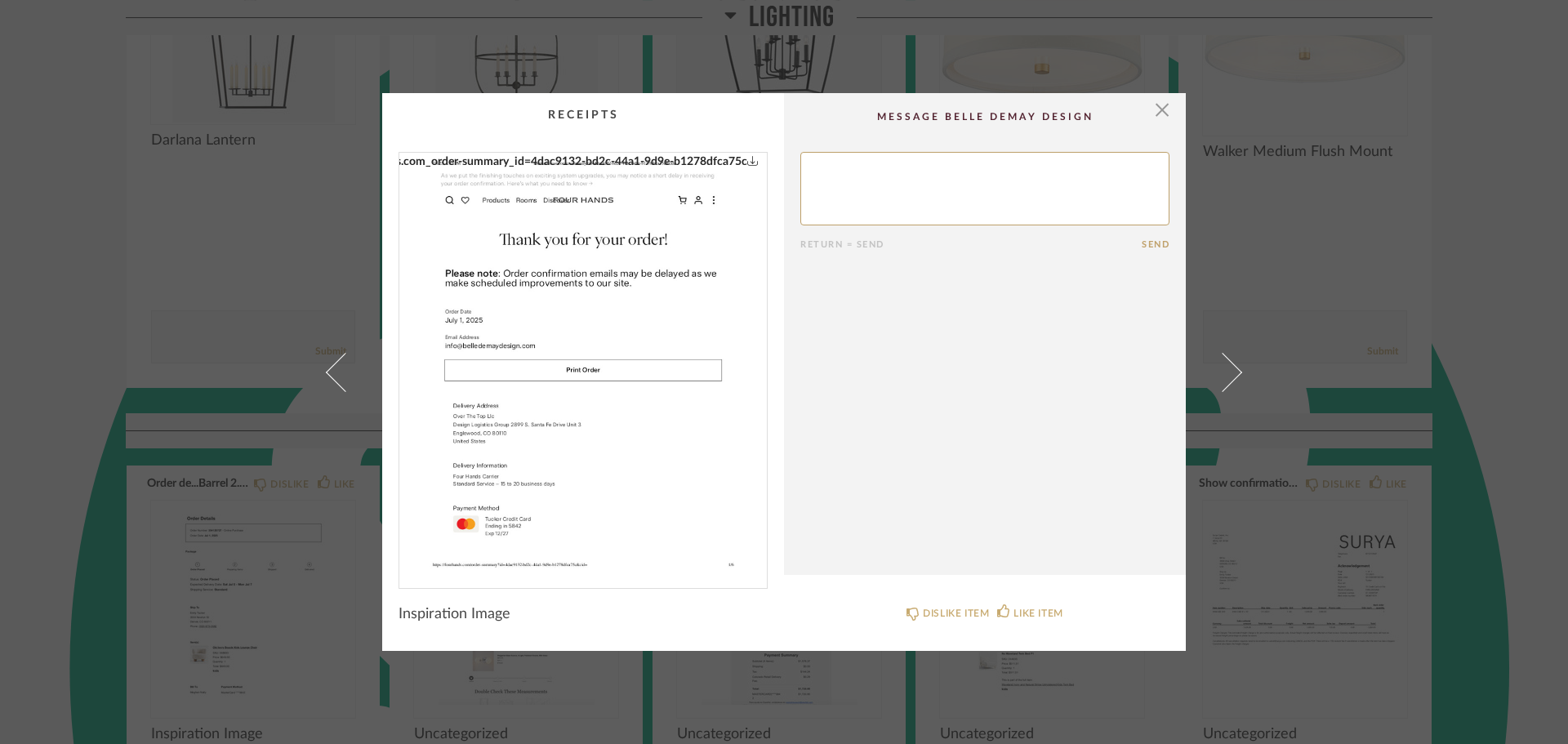 click at bounding box center (1223, 372) 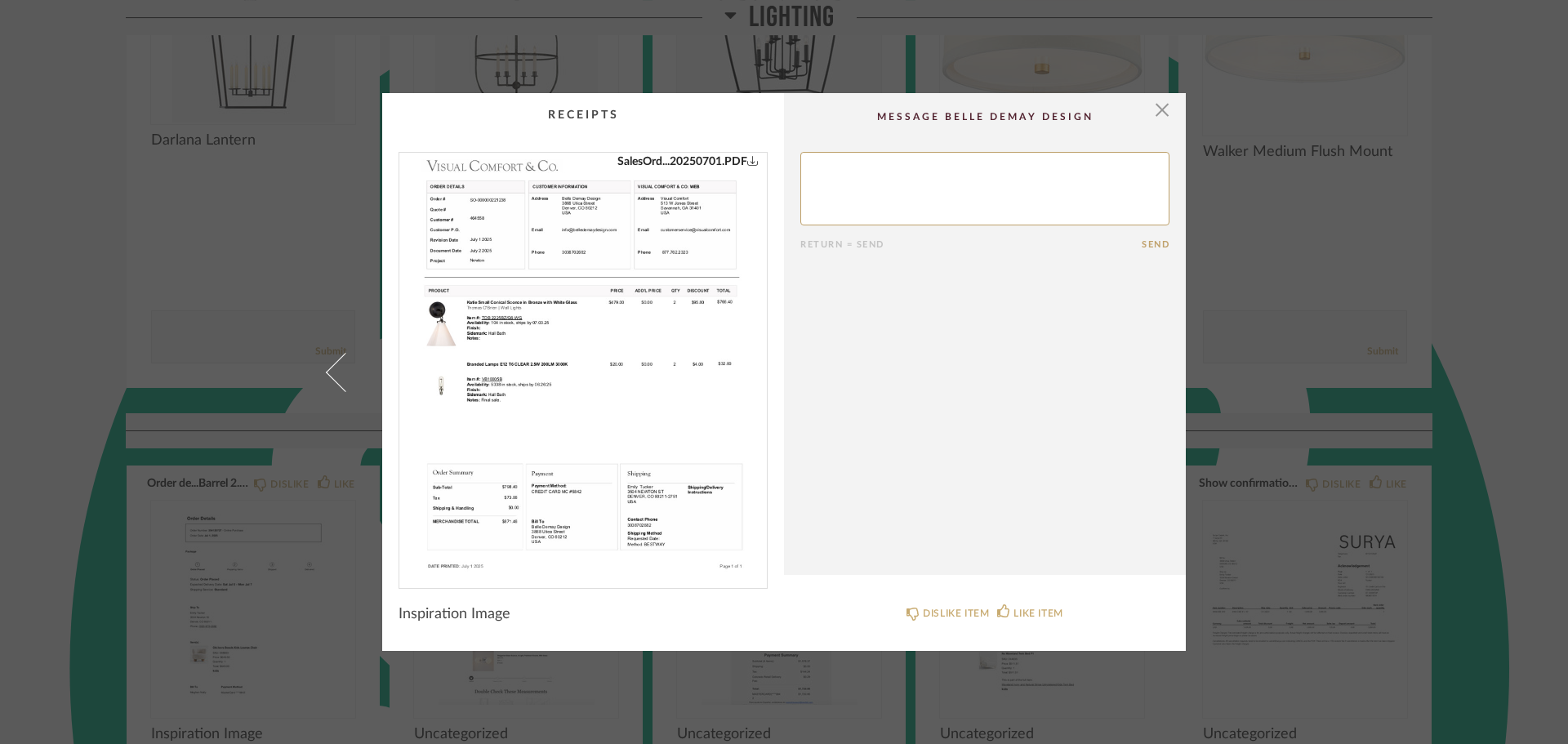 click on "×  SalesOrd...20250701.PDF       Return = Send  Send  Inspiration Image DISLIKE ITEM LIKE ITEM" at bounding box center (784, 372) 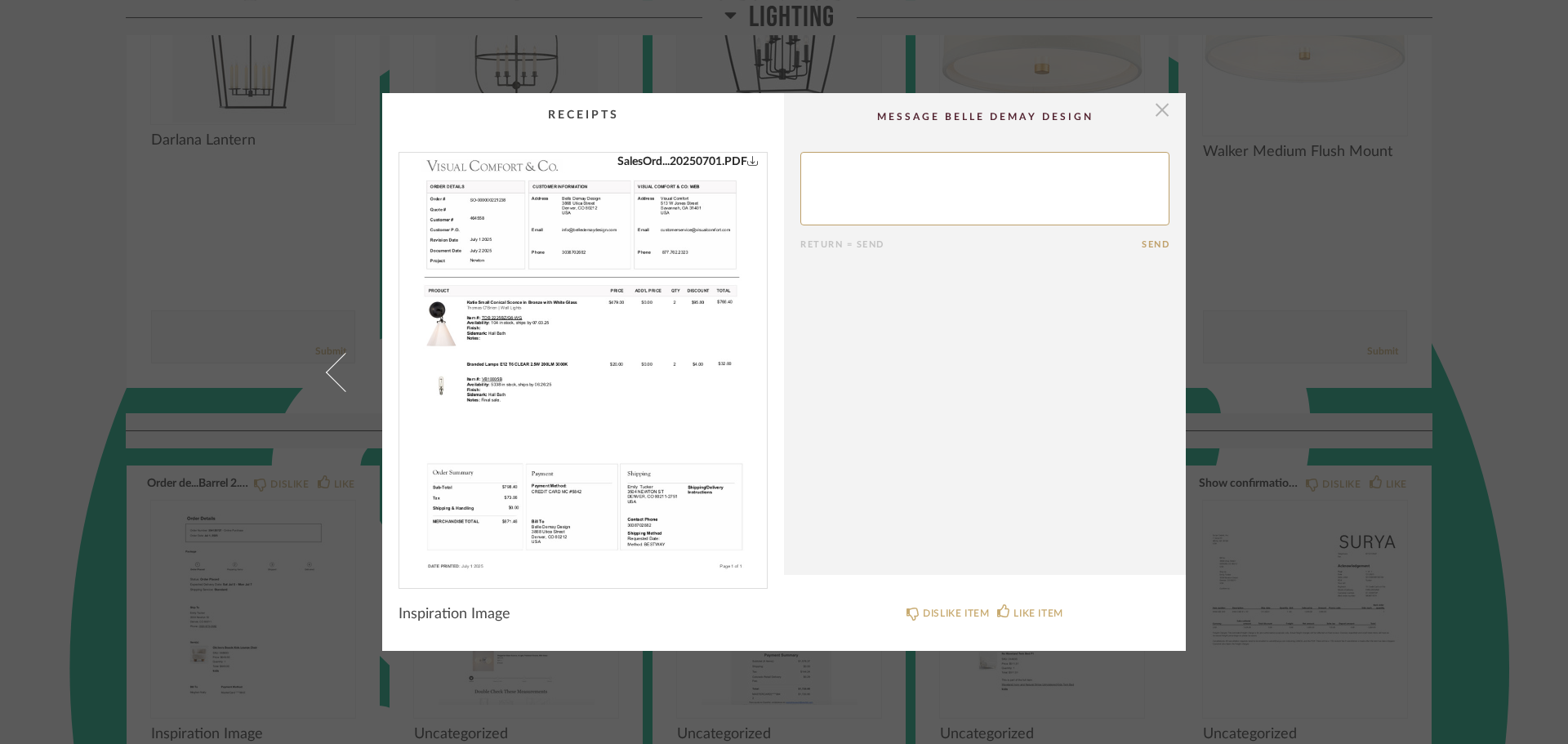 click at bounding box center [1162, 109] 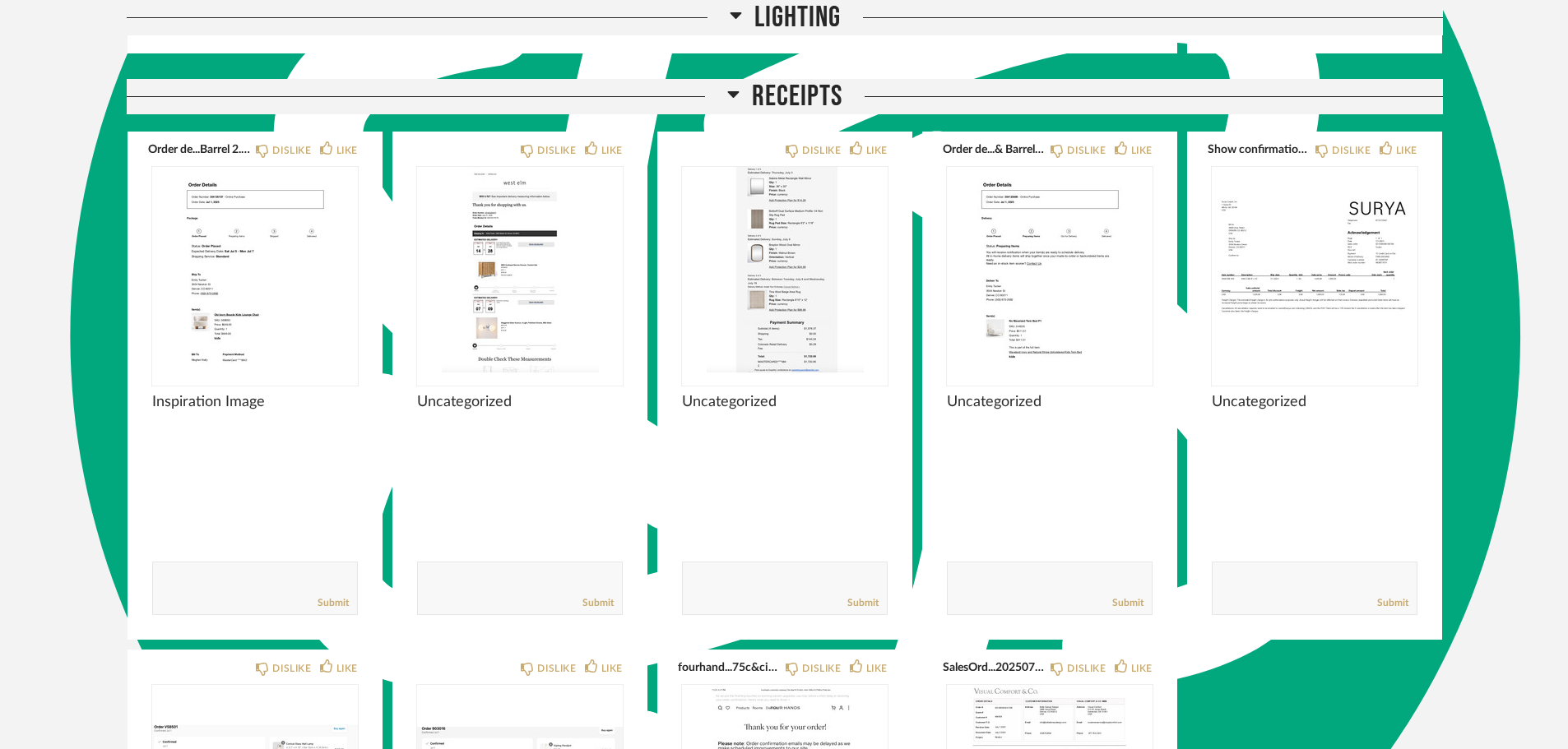 scroll, scrollTop: 6856, scrollLeft: 0, axis: vertical 